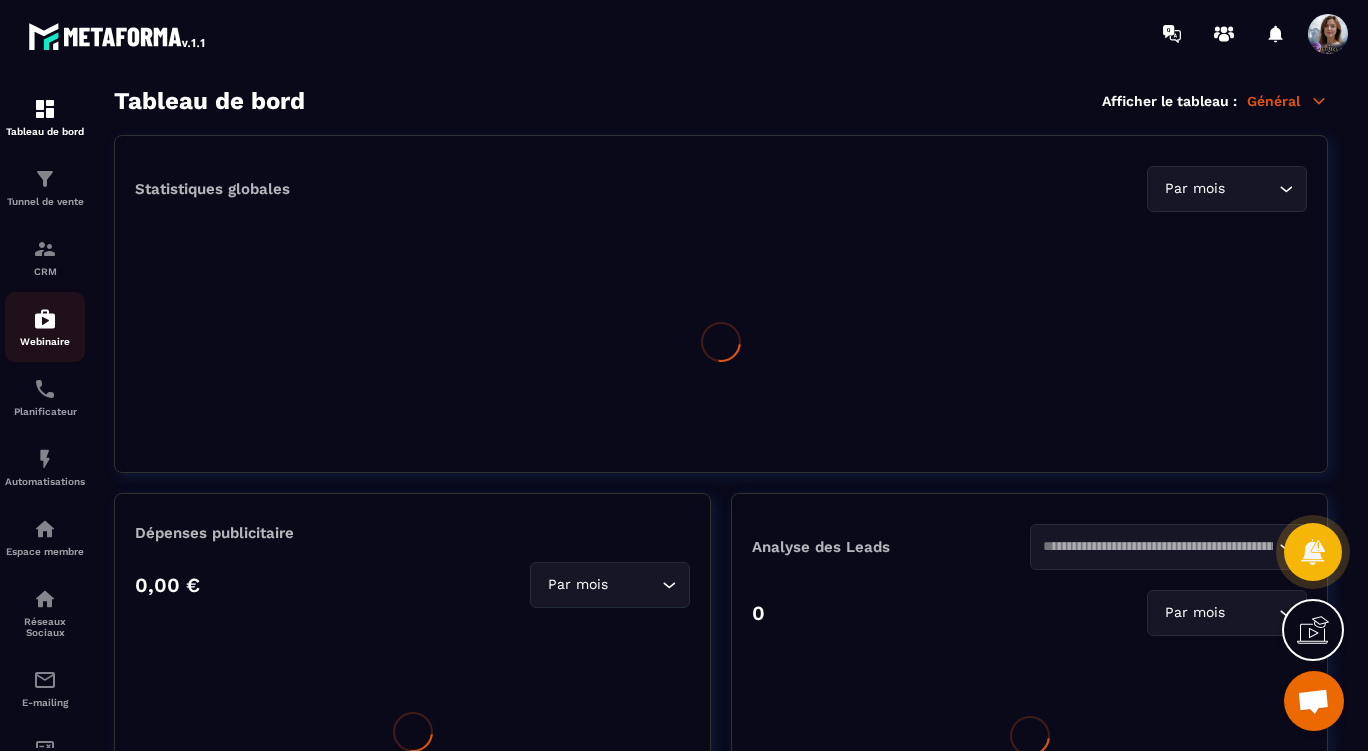 scroll, scrollTop: 0, scrollLeft: 0, axis: both 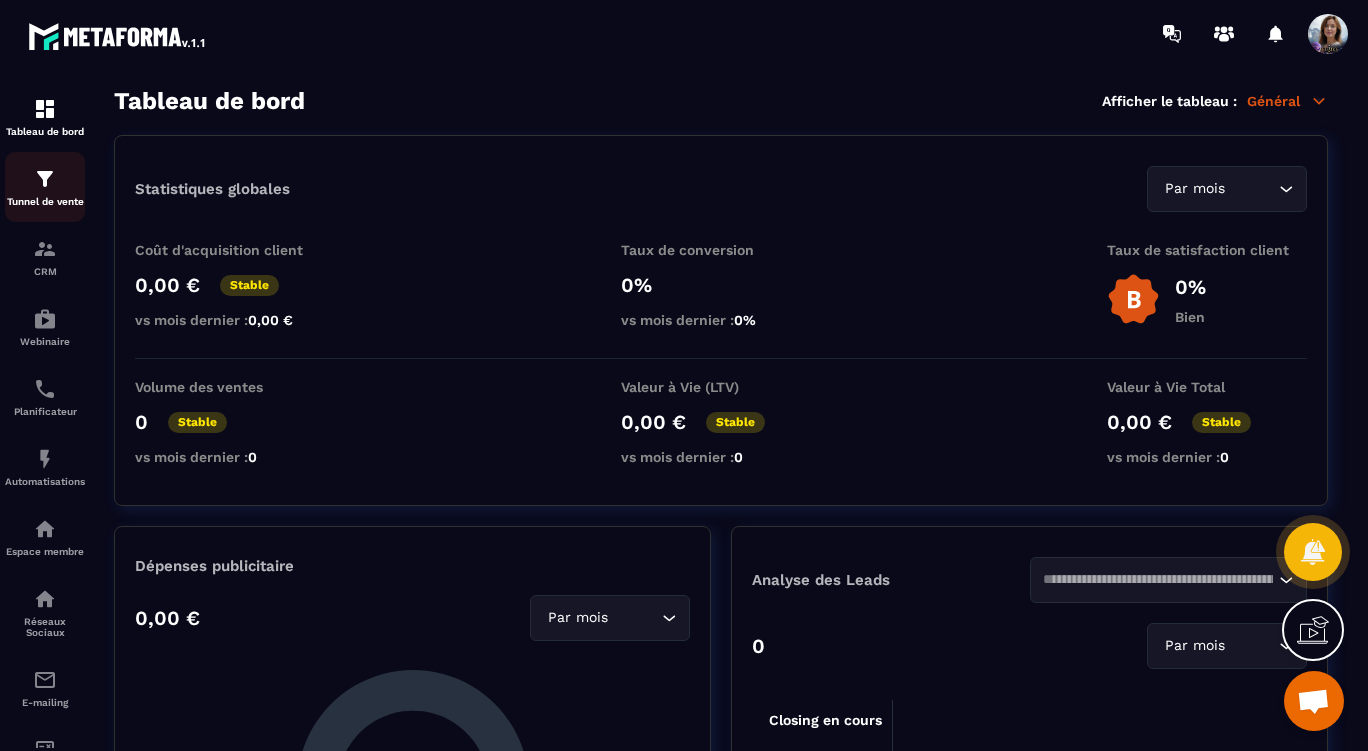 click on "Tunnel de vente" at bounding box center (45, 187) 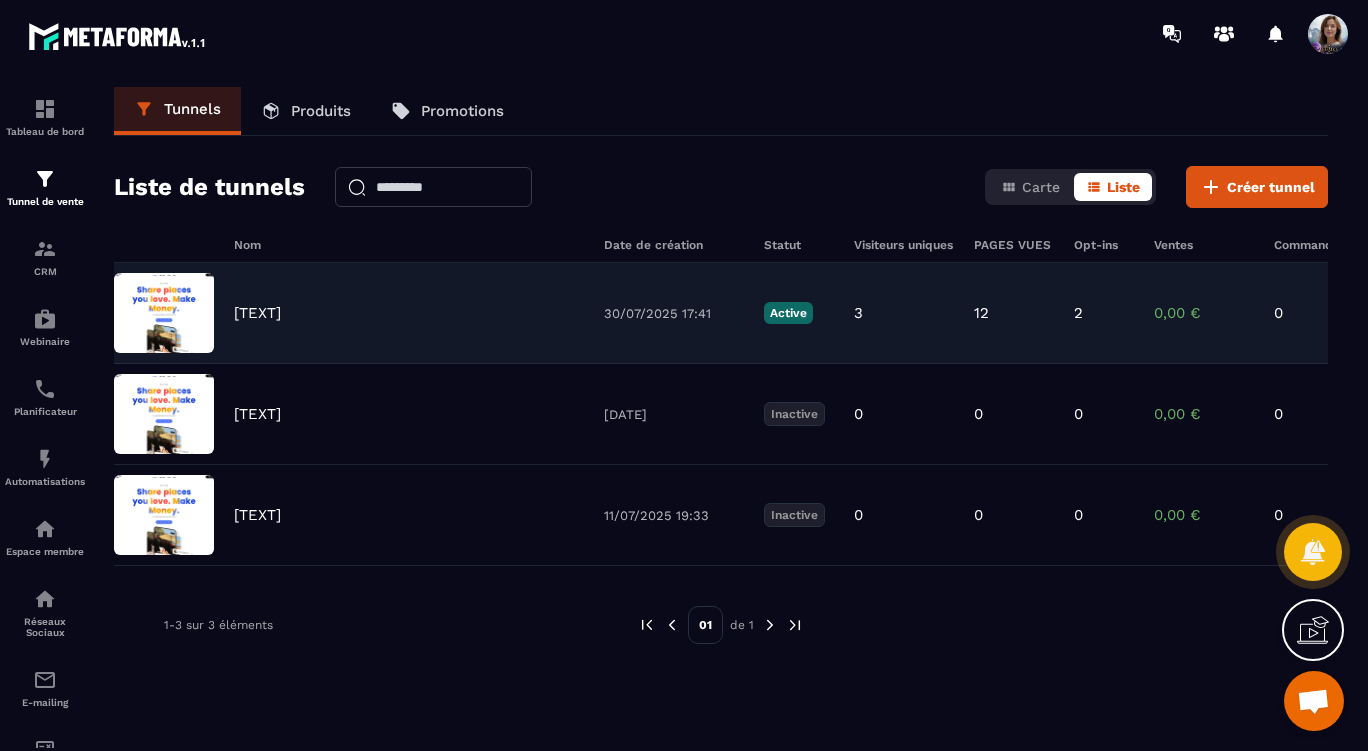 click on "[TEXT] [DATE] Active 3 12 2 0,00 € 0" 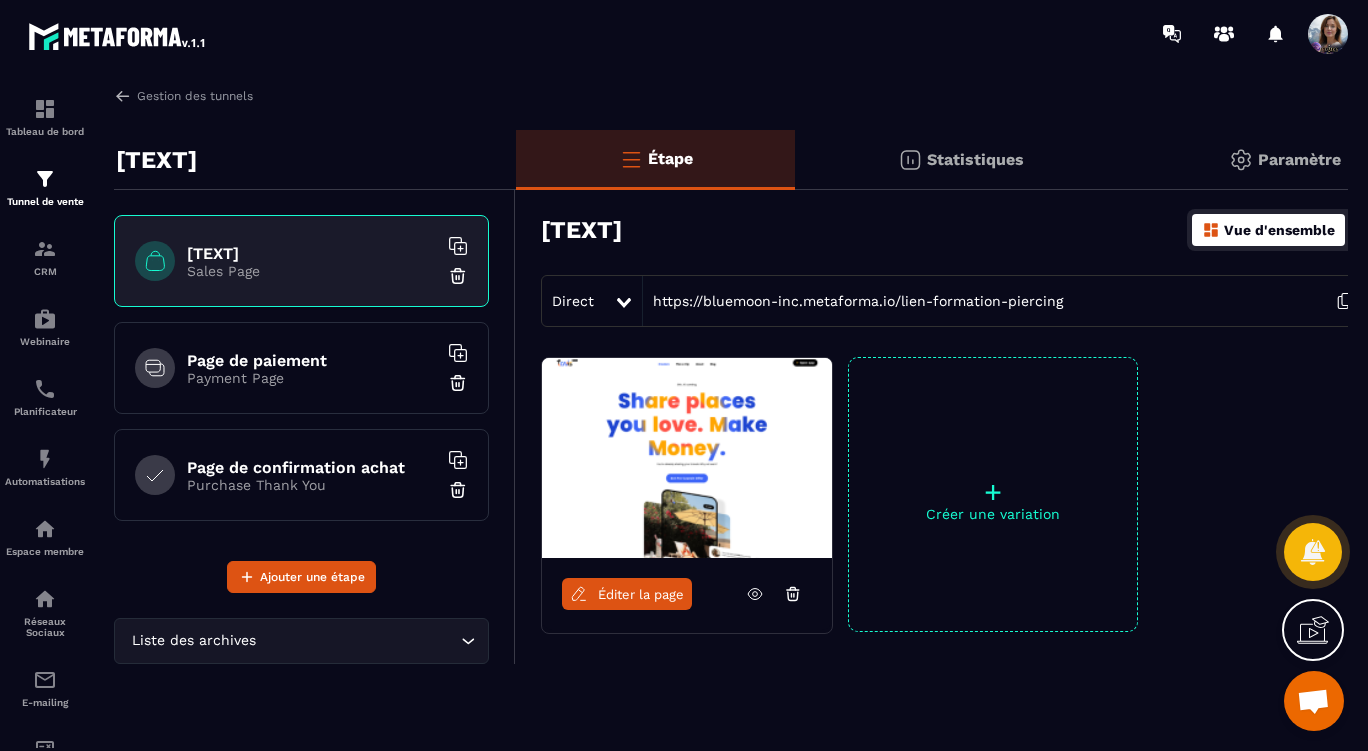 click on "Paramètre" at bounding box center (1299, 159) 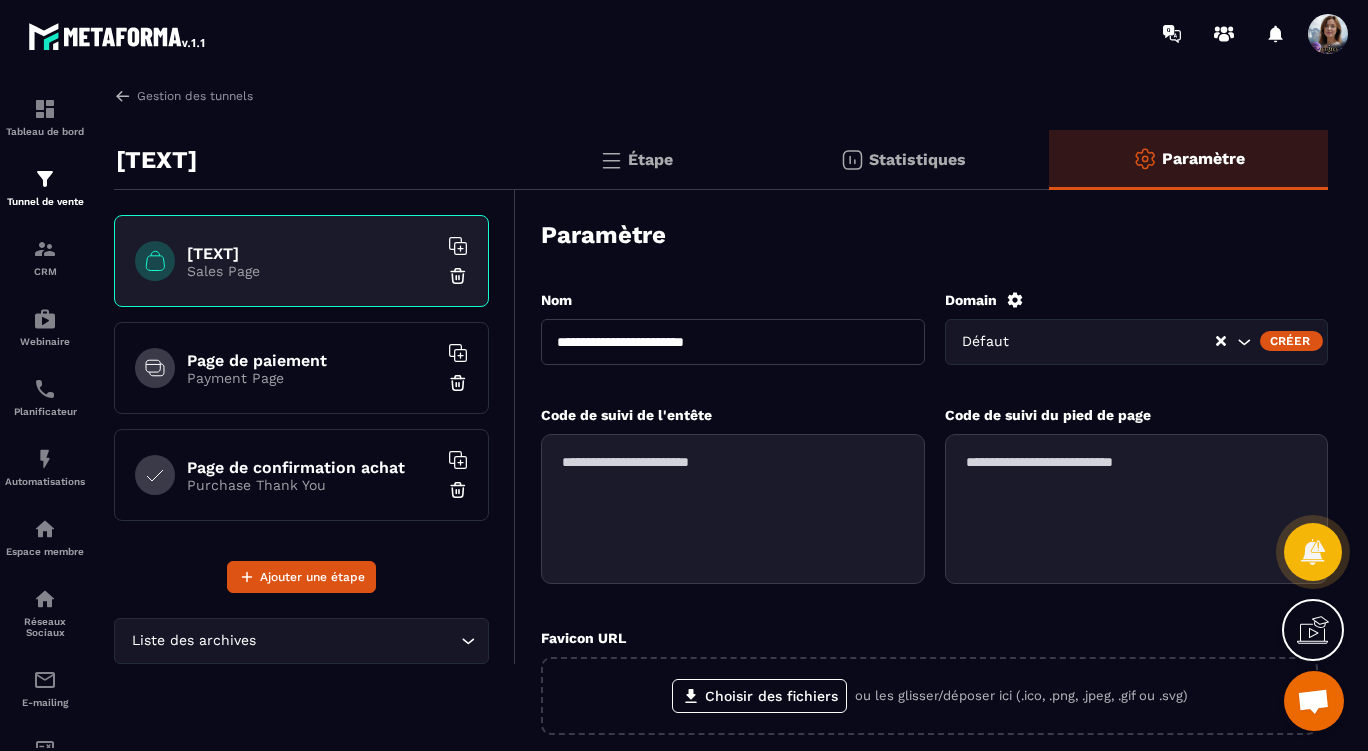 click 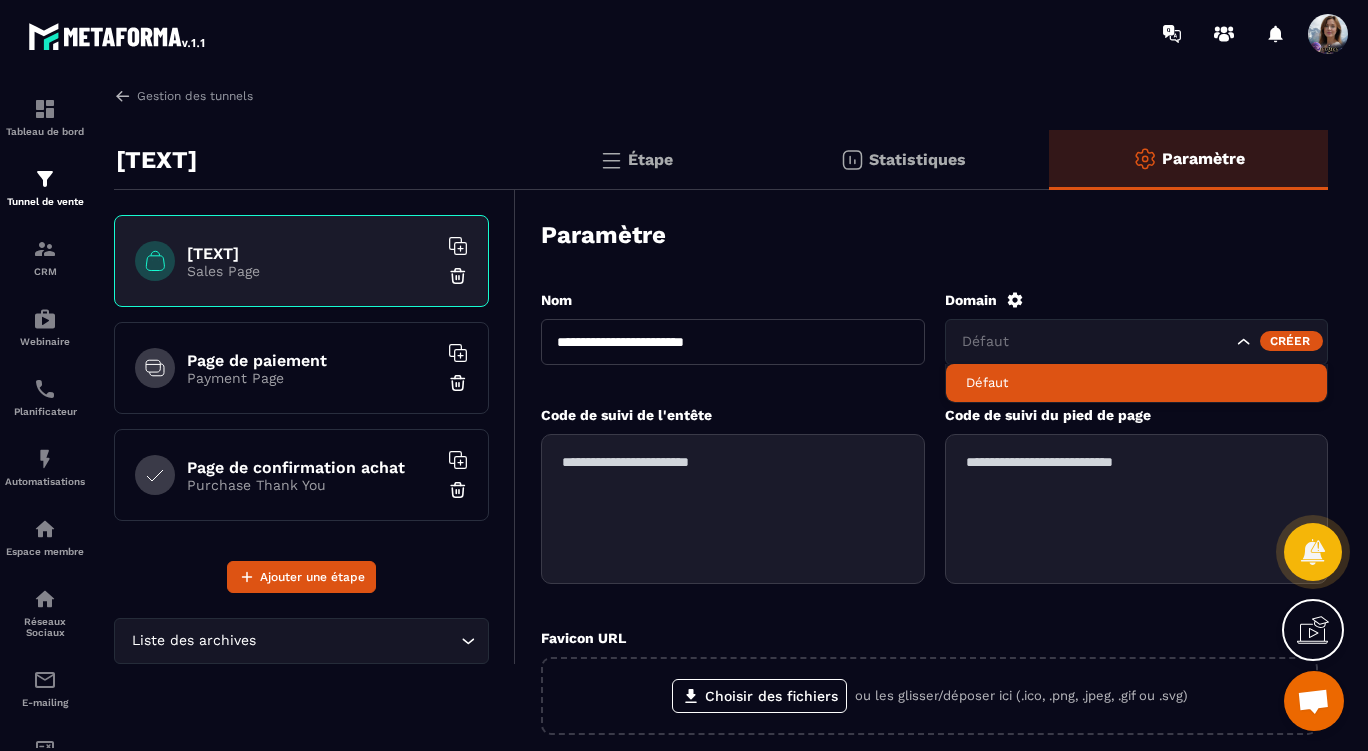 click on "Défaut" 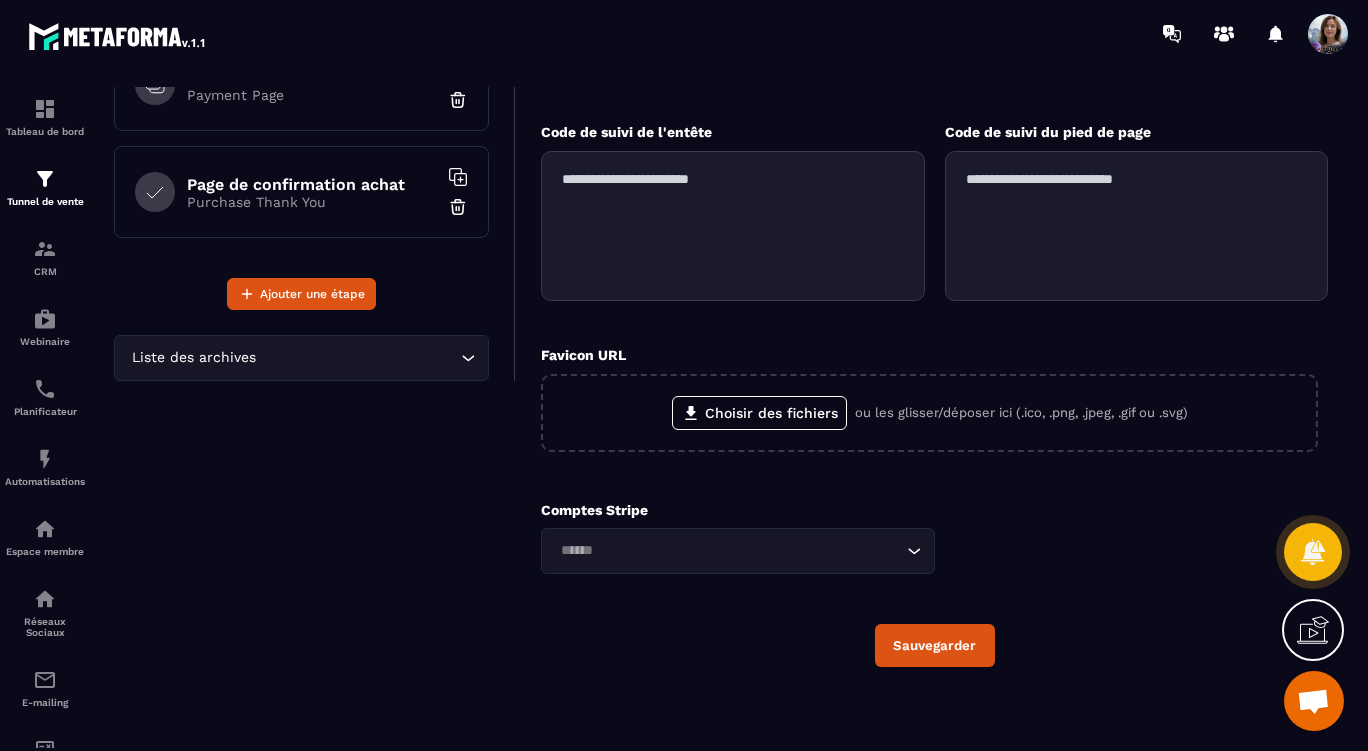 scroll, scrollTop: 0, scrollLeft: 0, axis: both 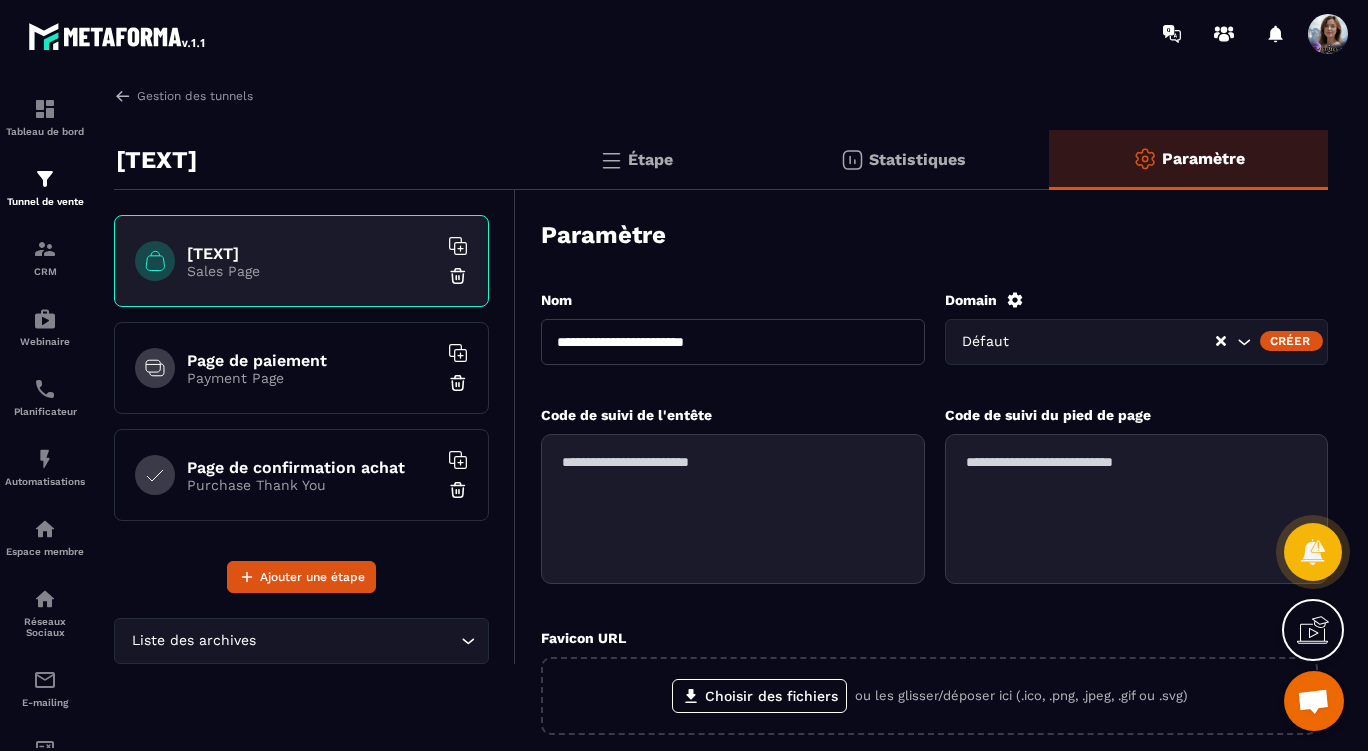 click on "Créer" at bounding box center (1291, 341) 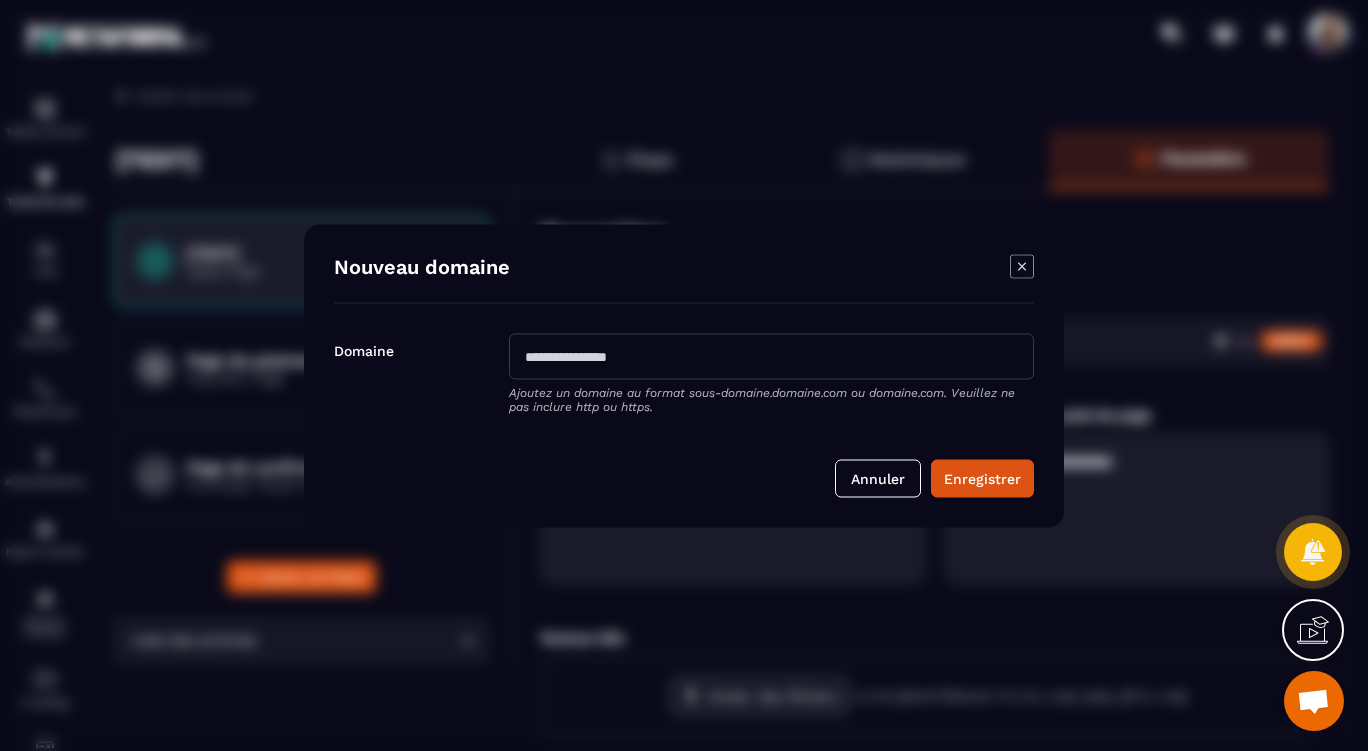 click at bounding box center (771, 356) 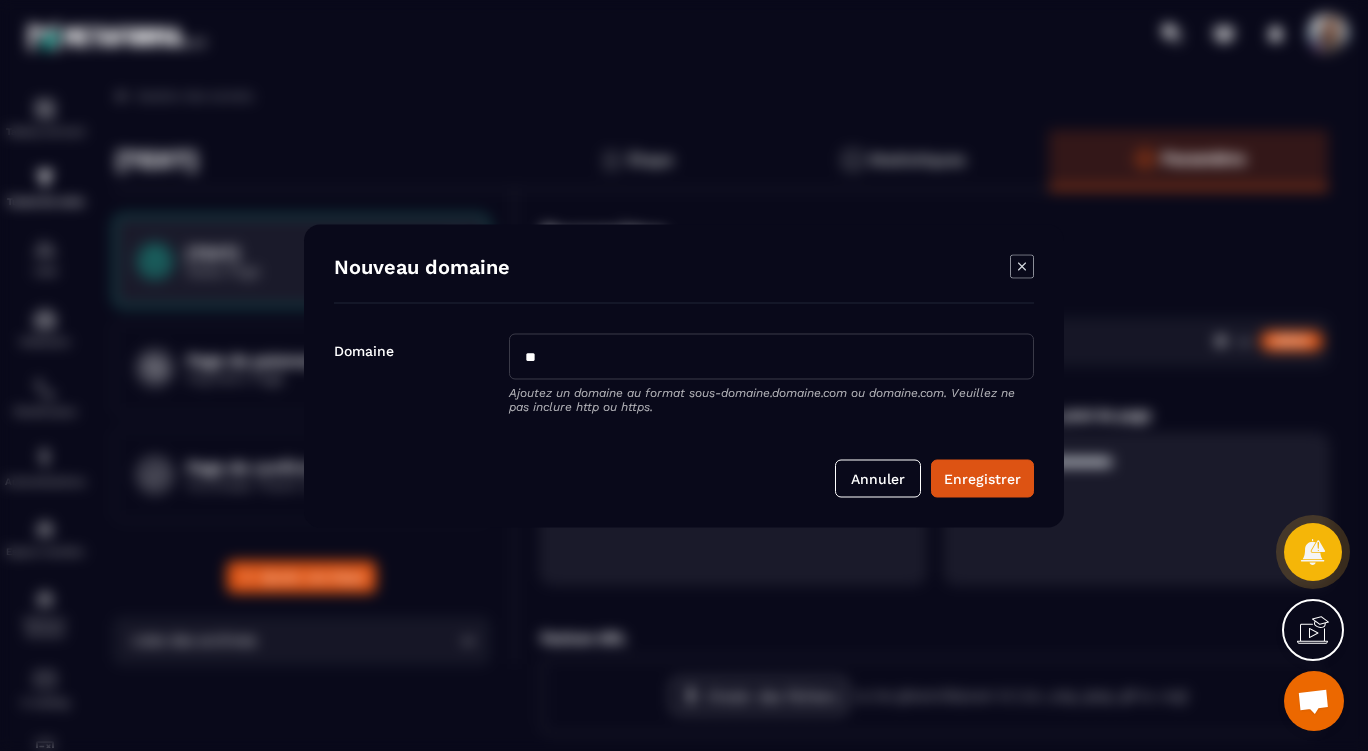 type on "*" 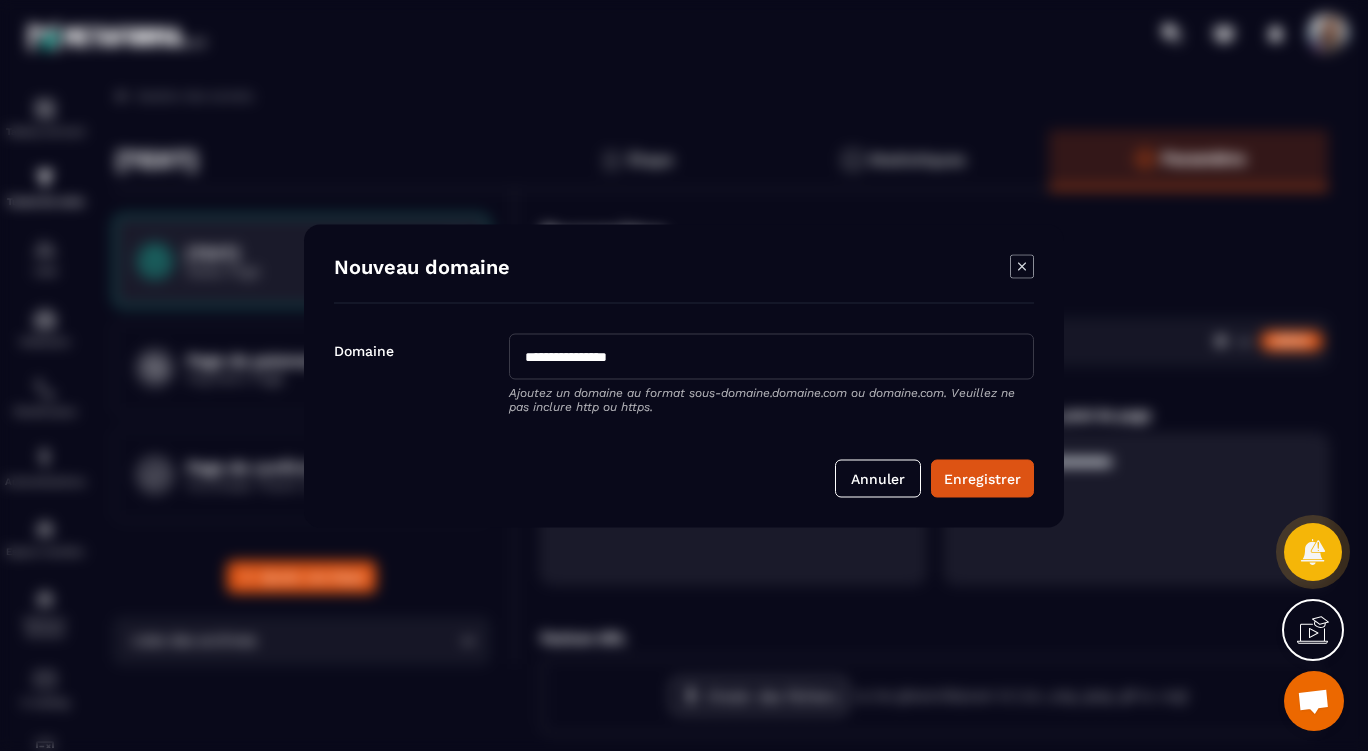 click on "**********" at bounding box center (771, 356) 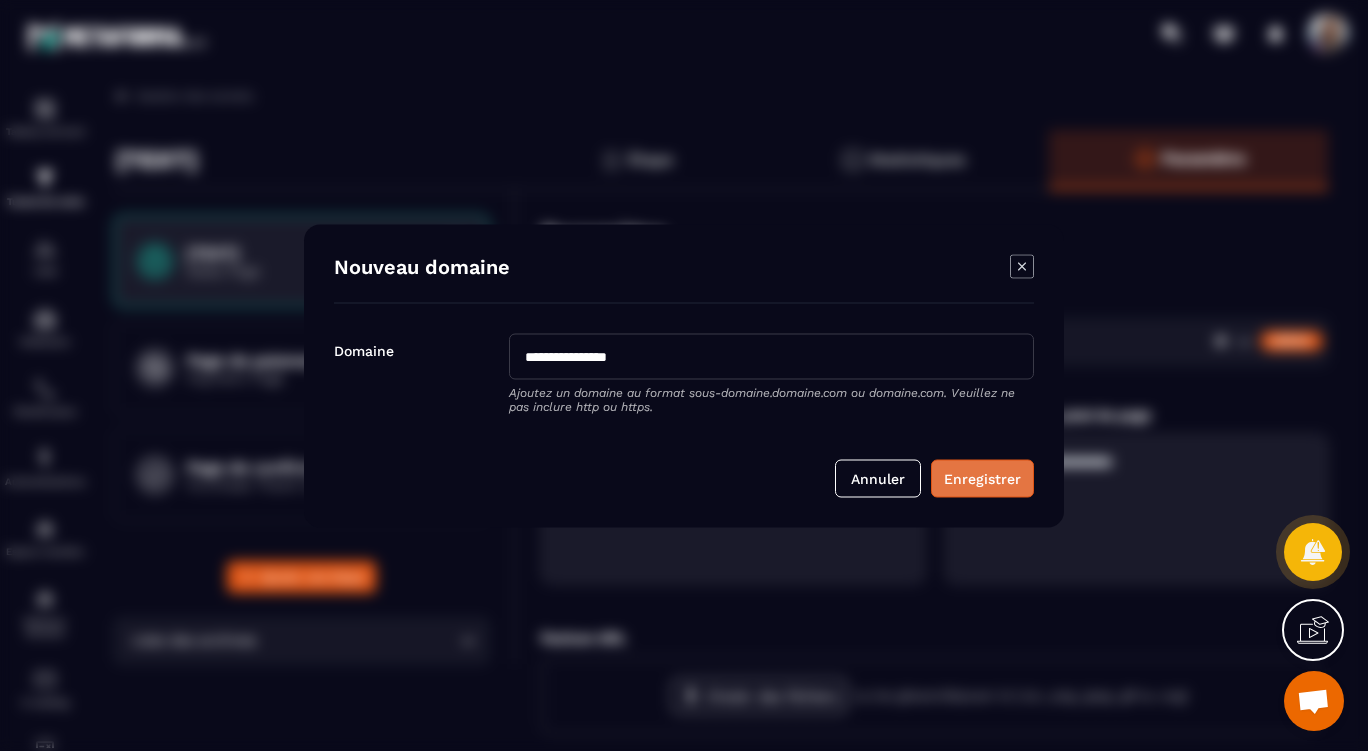 type on "**********" 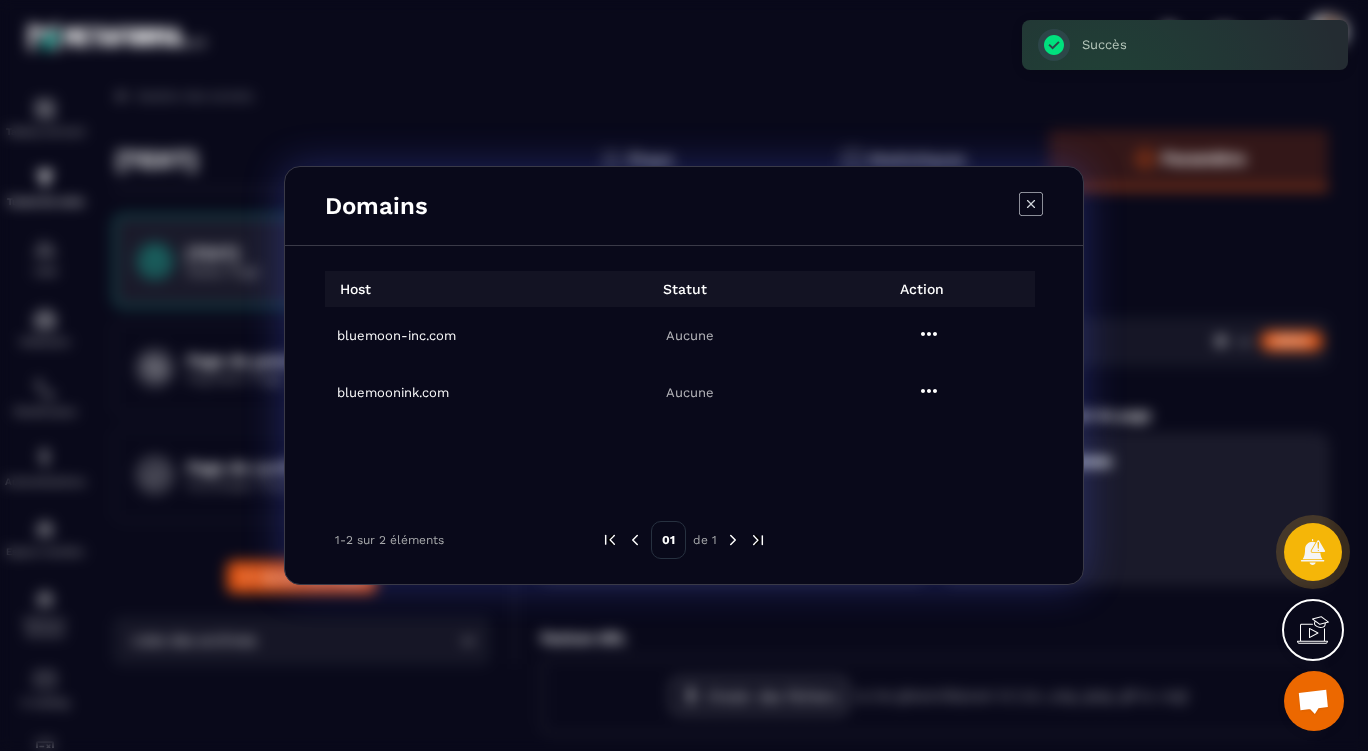 click 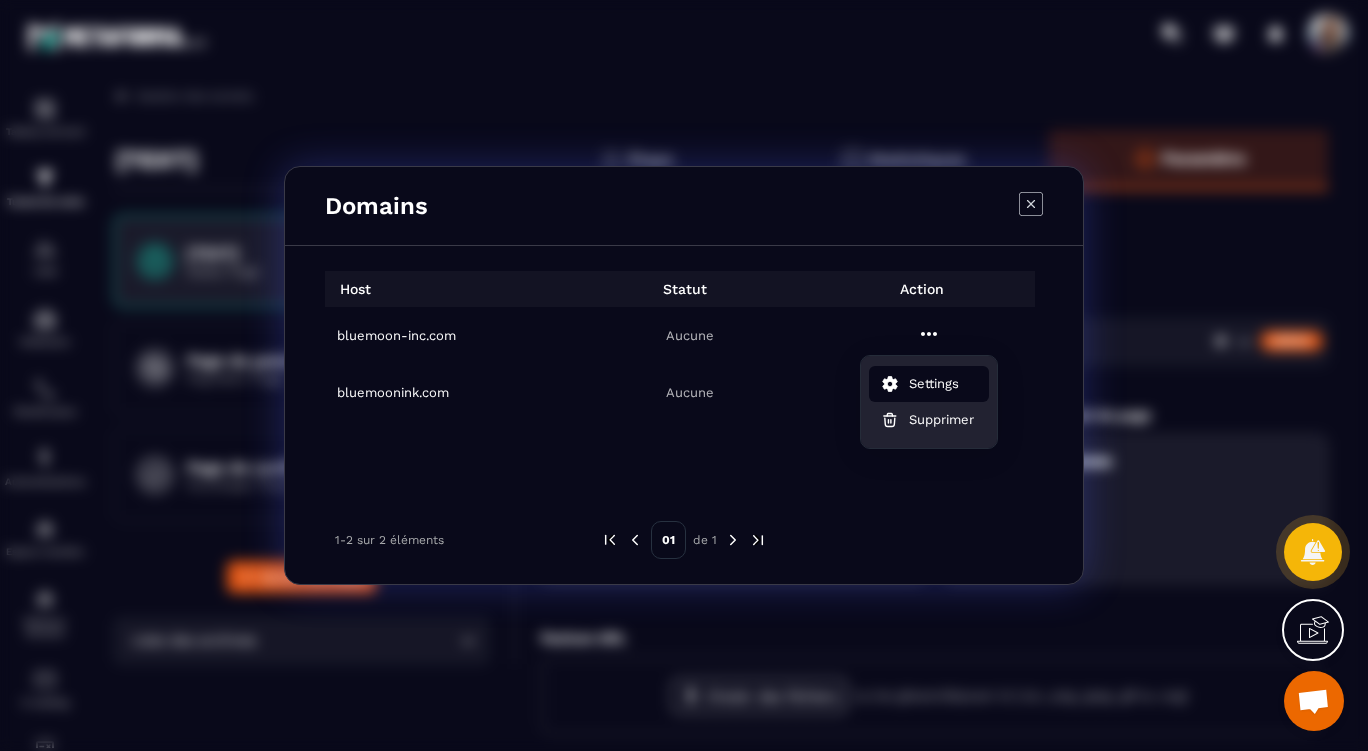 click 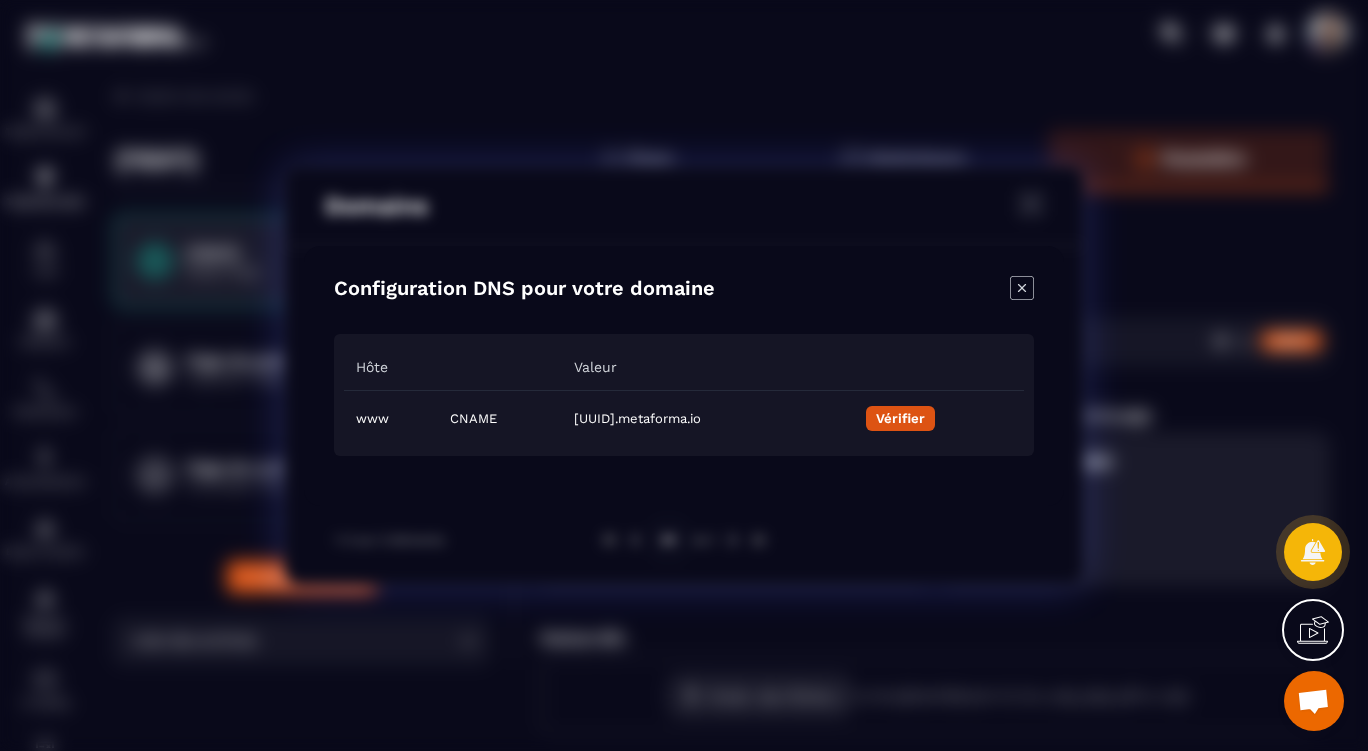 click on "Vérifier" at bounding box center [900, 418] 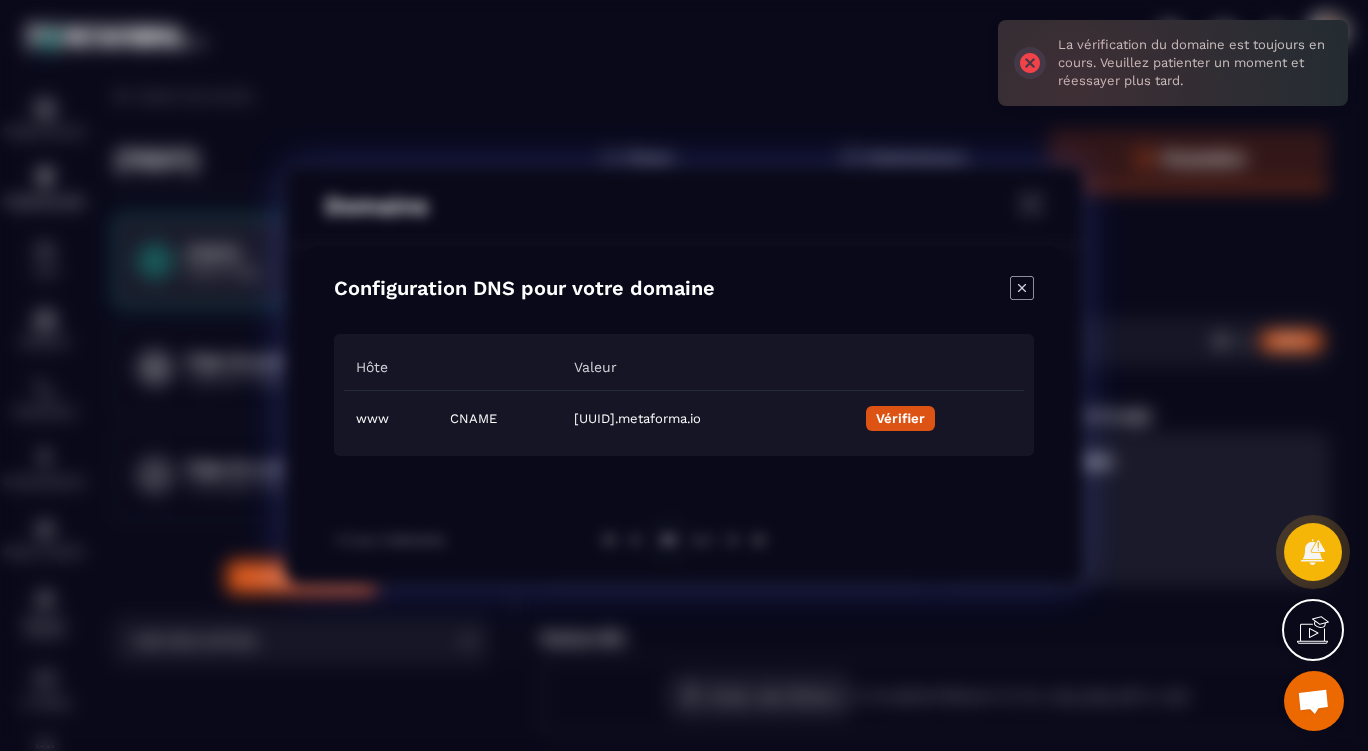 click 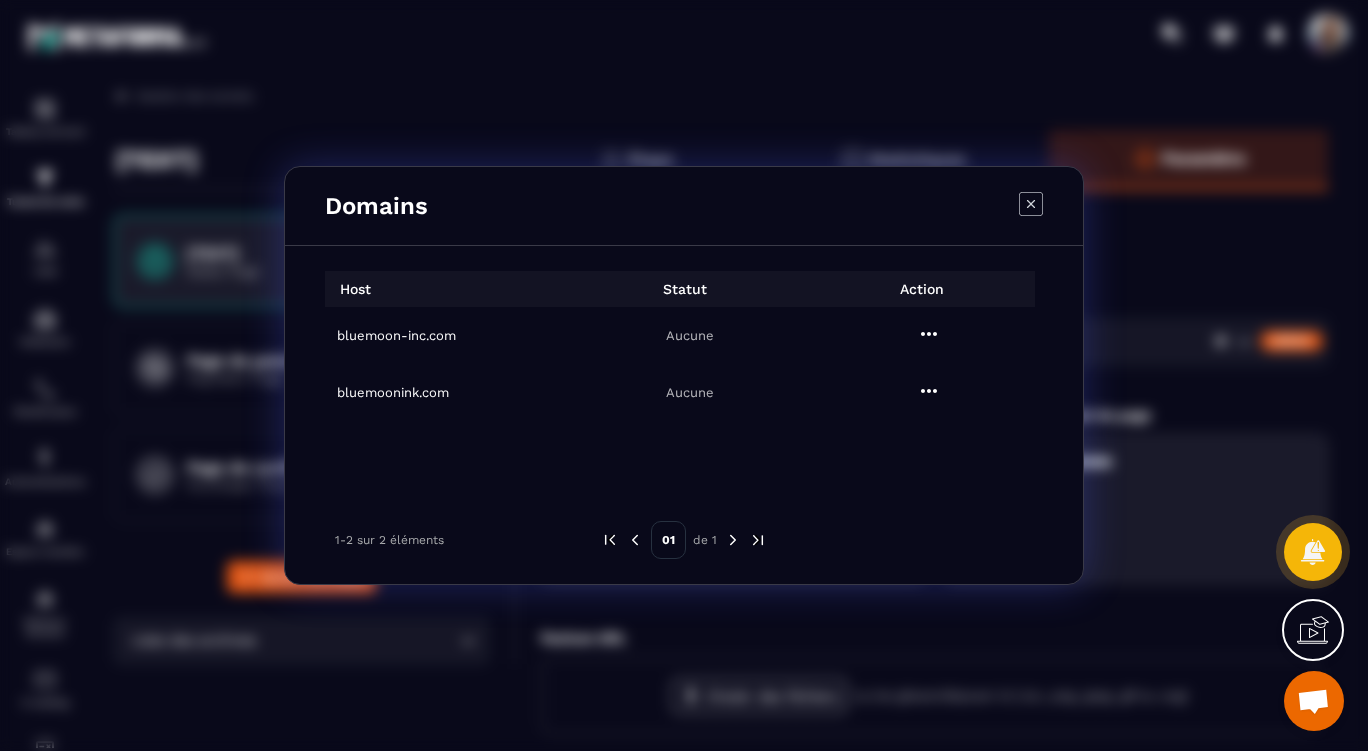 click 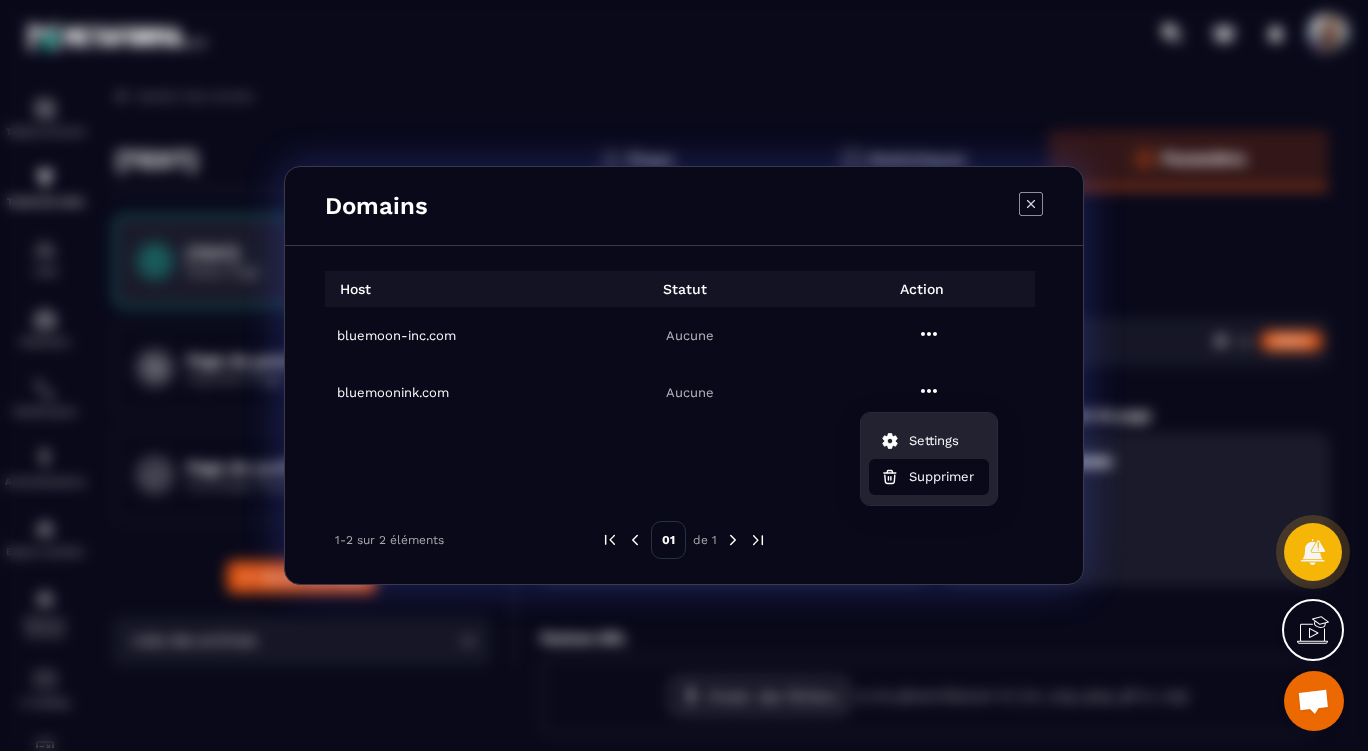 click on "Supprimer" at bounding box center [929, 477] 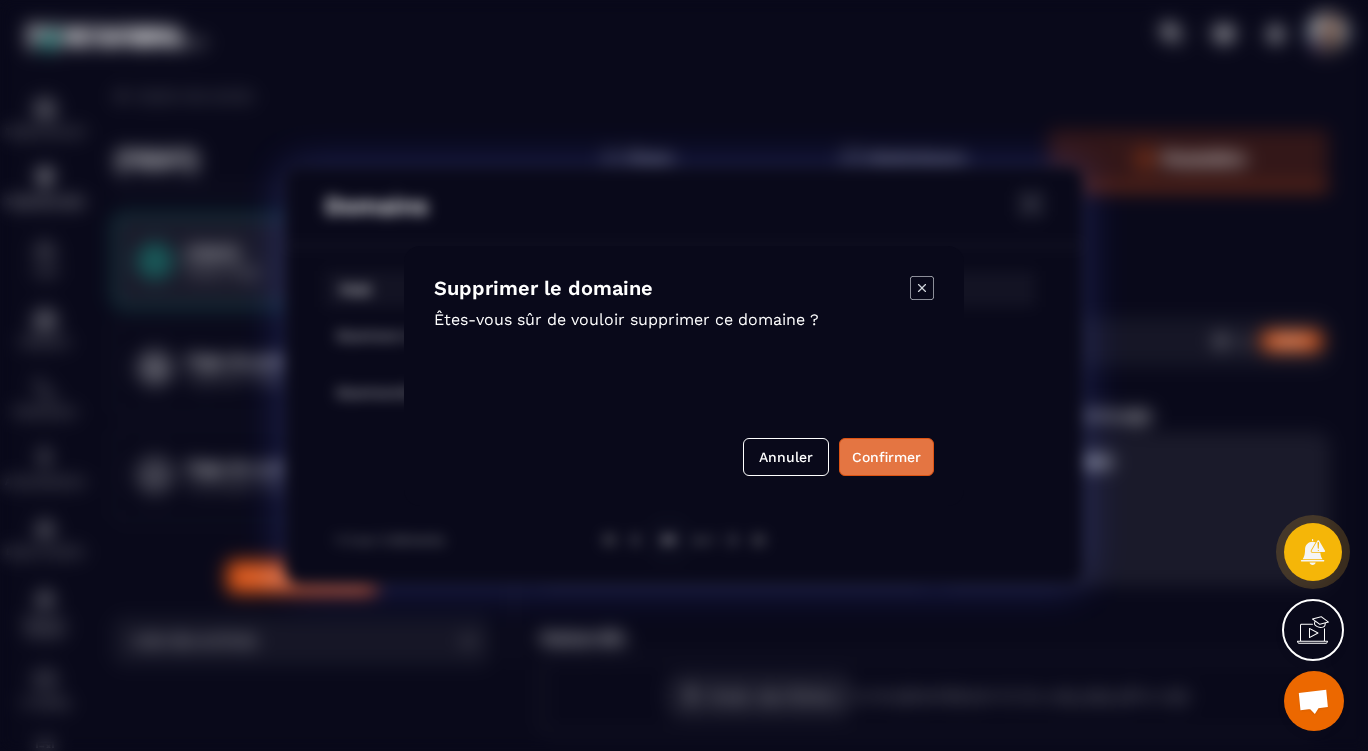 click on "Confirmer" at bounding box center [886, 457] 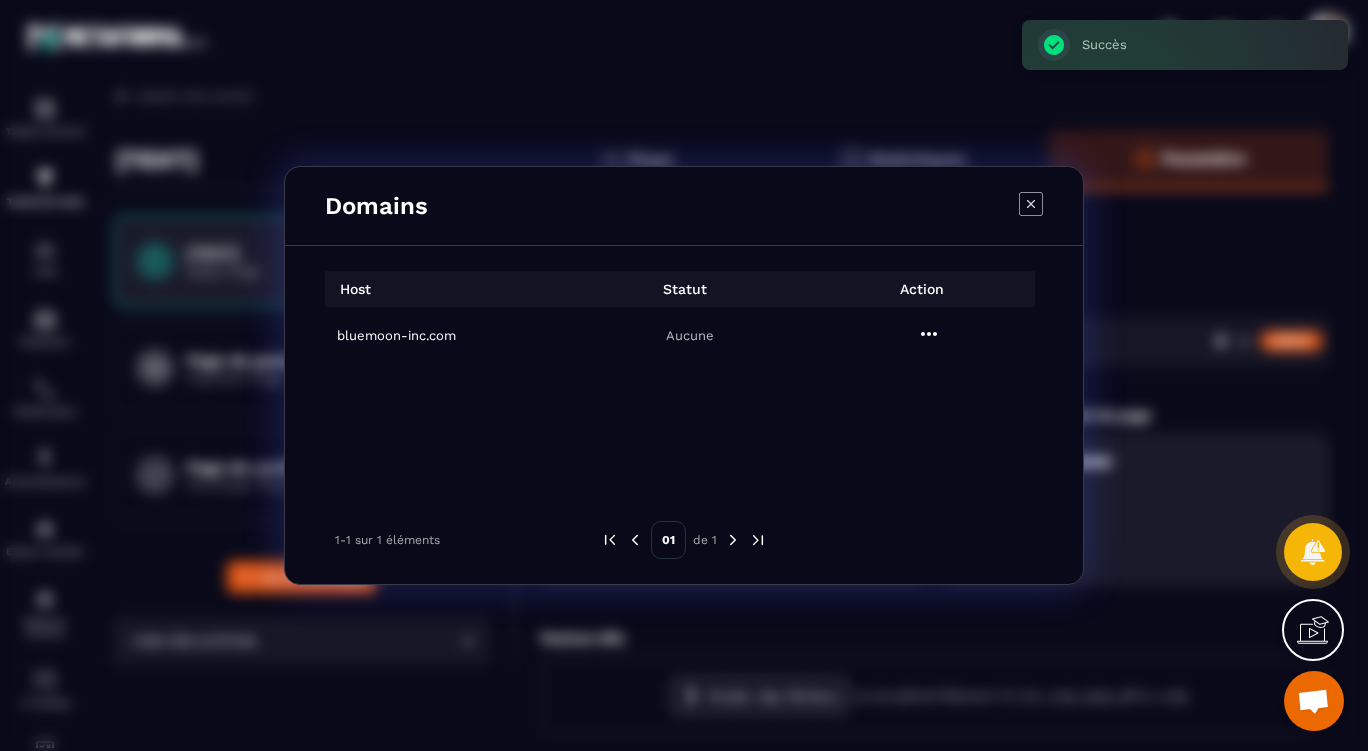 click 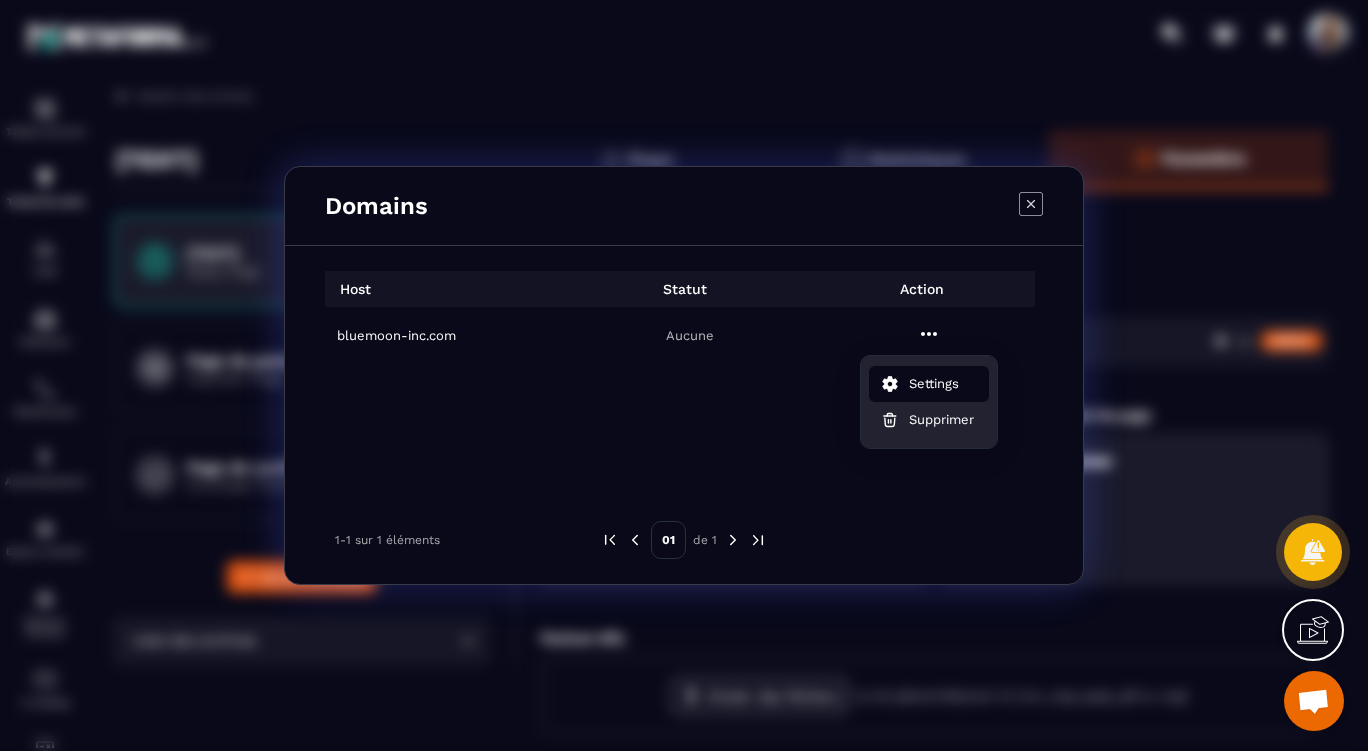 click on "Settings" at bounding box center [934, 384] 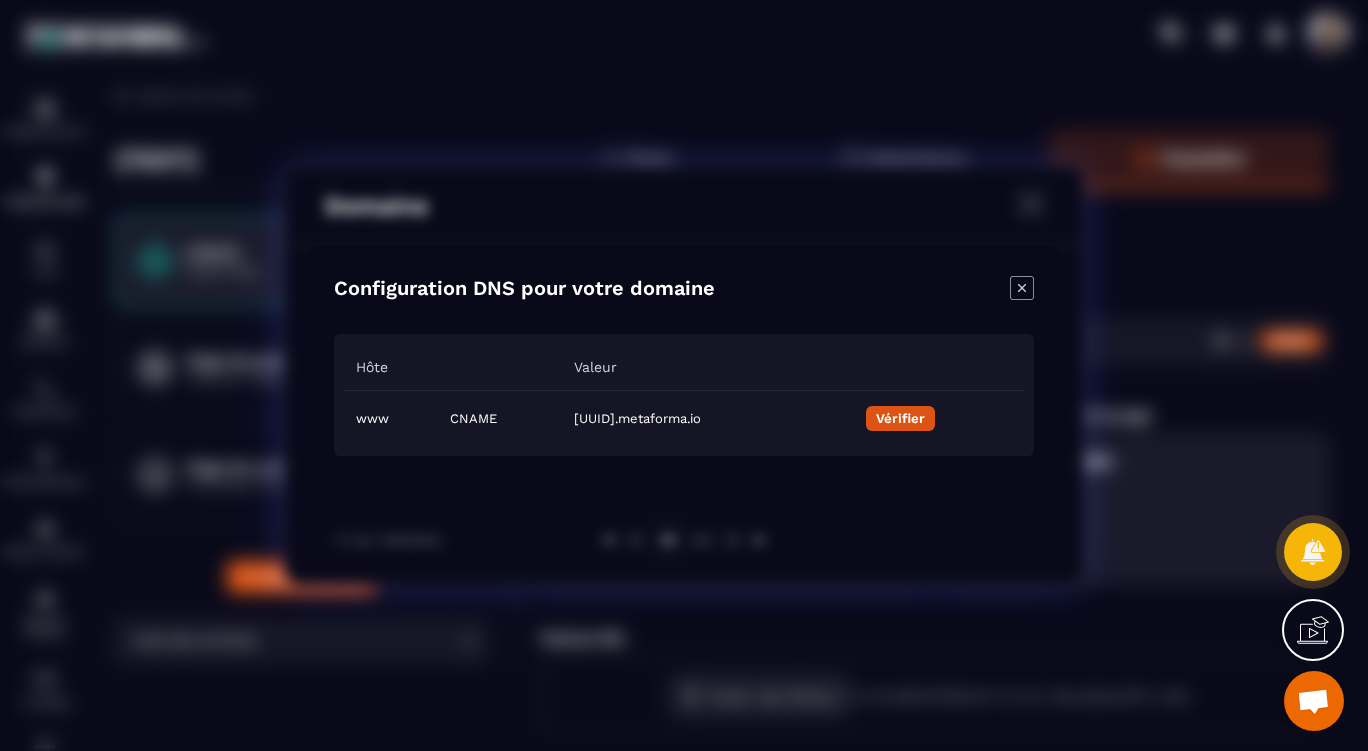 click on "Vérifier" at bounding box center [900, 418] 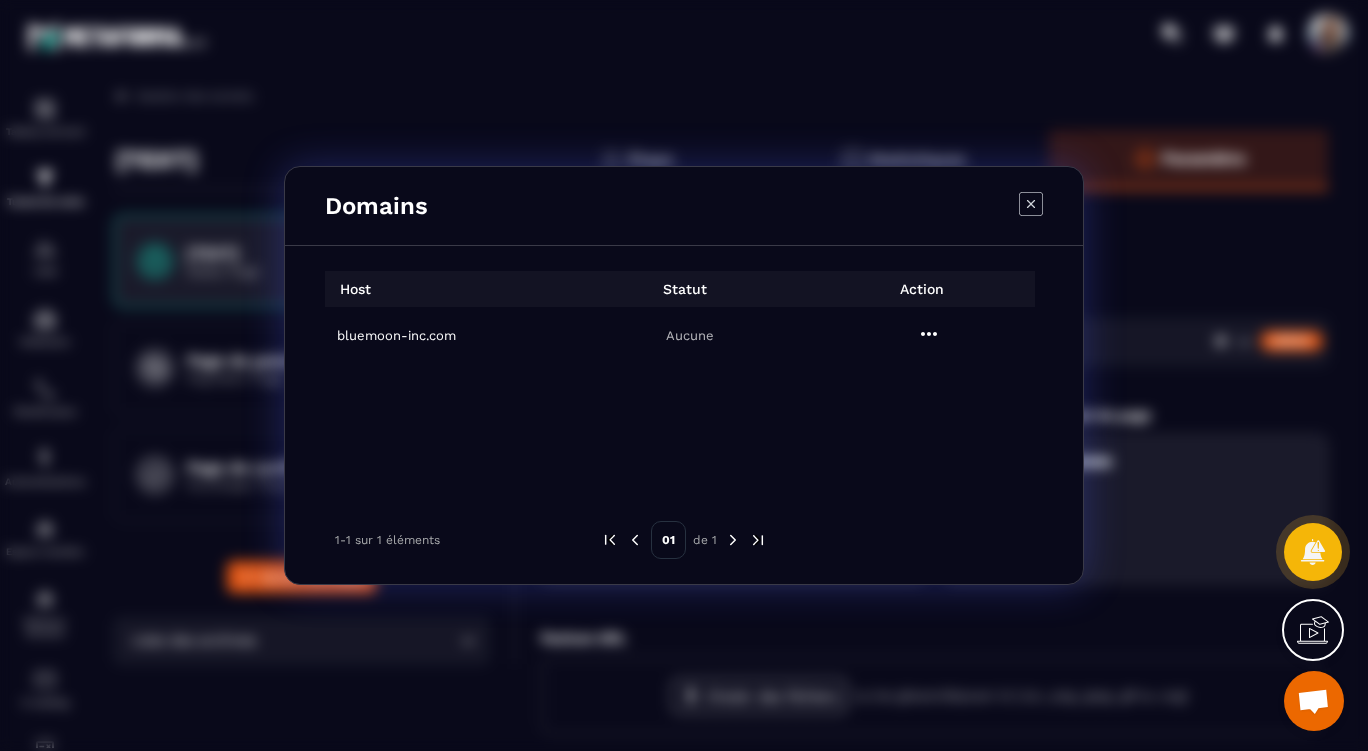 click 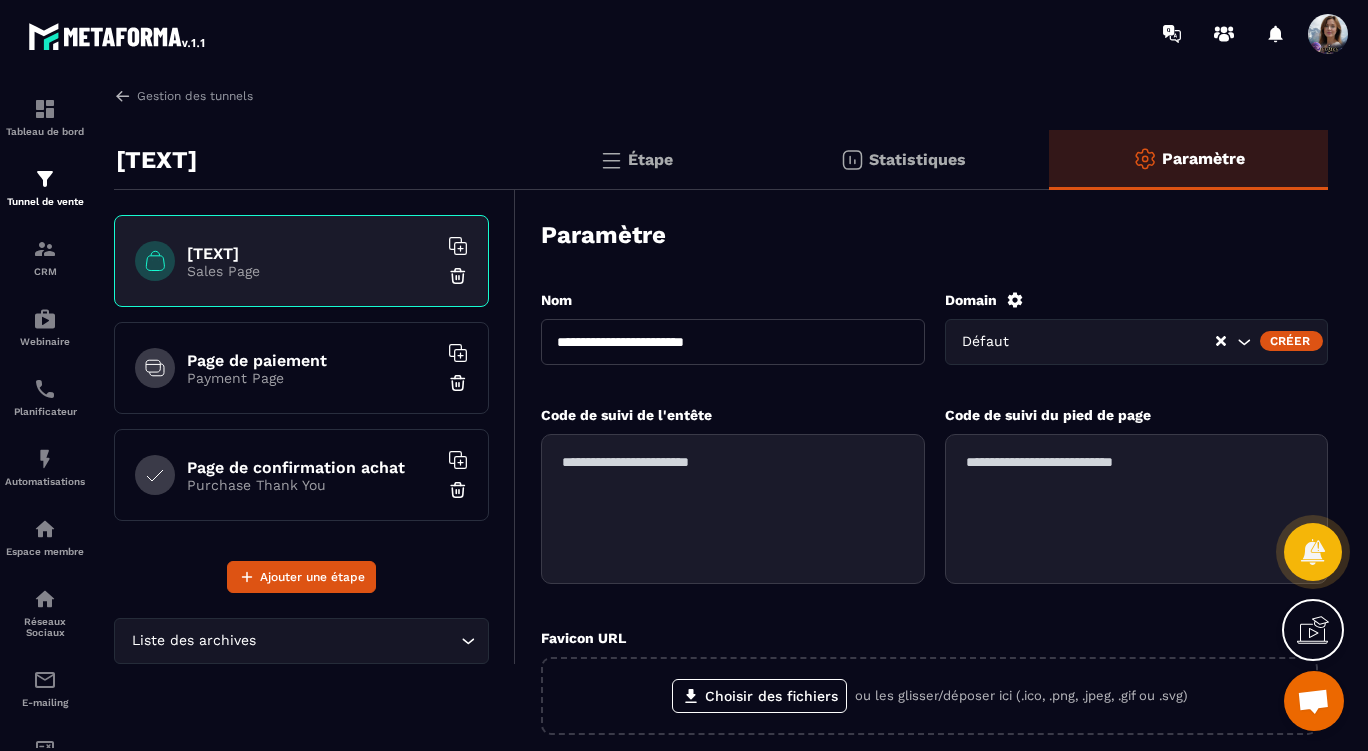 click on "Créer" at bounding box center (1291, 341) 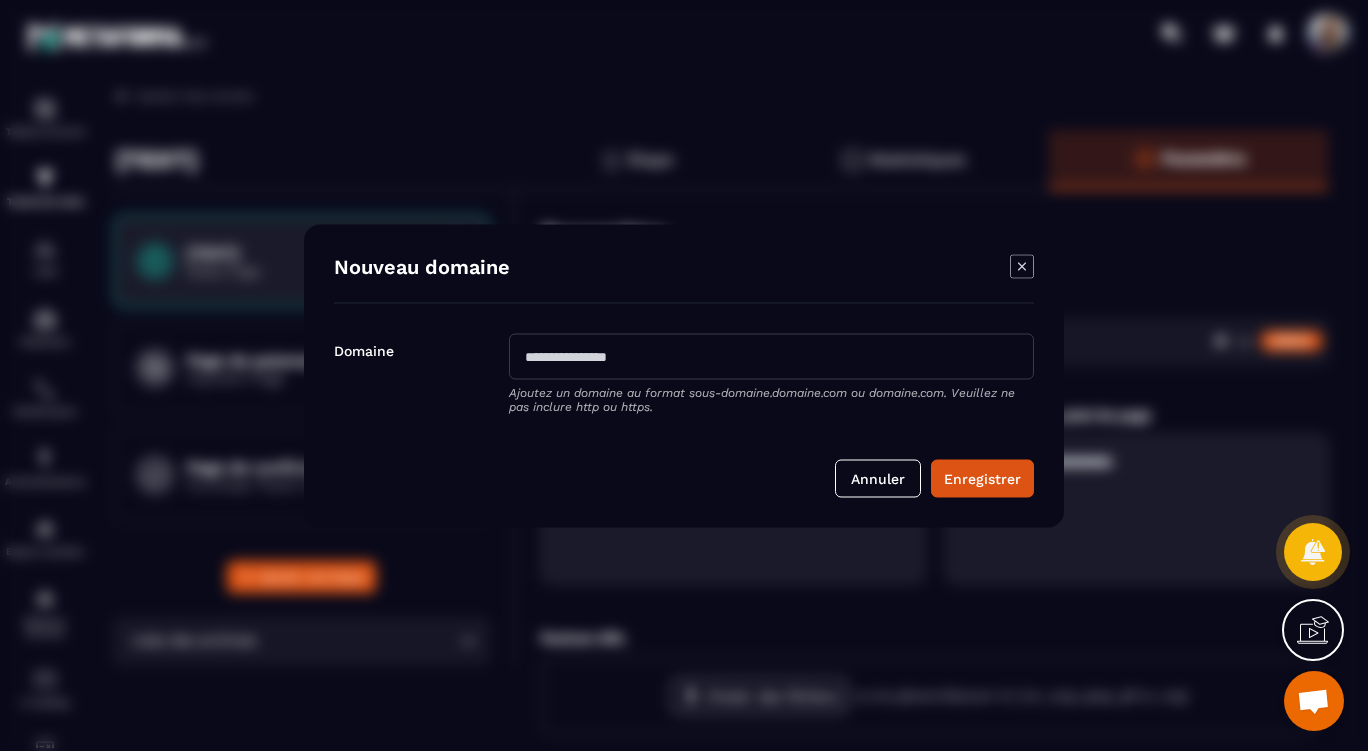 click at bounding box center (771, 356) 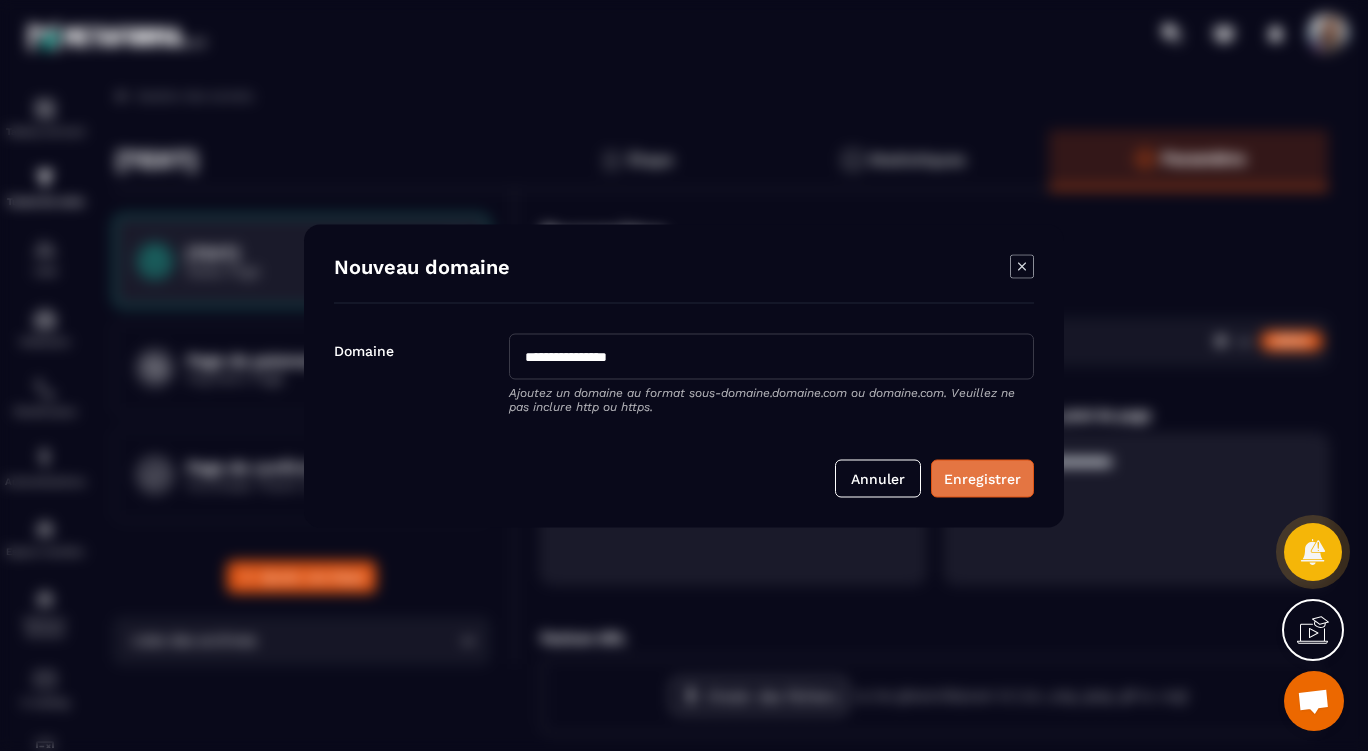 type on "**********" 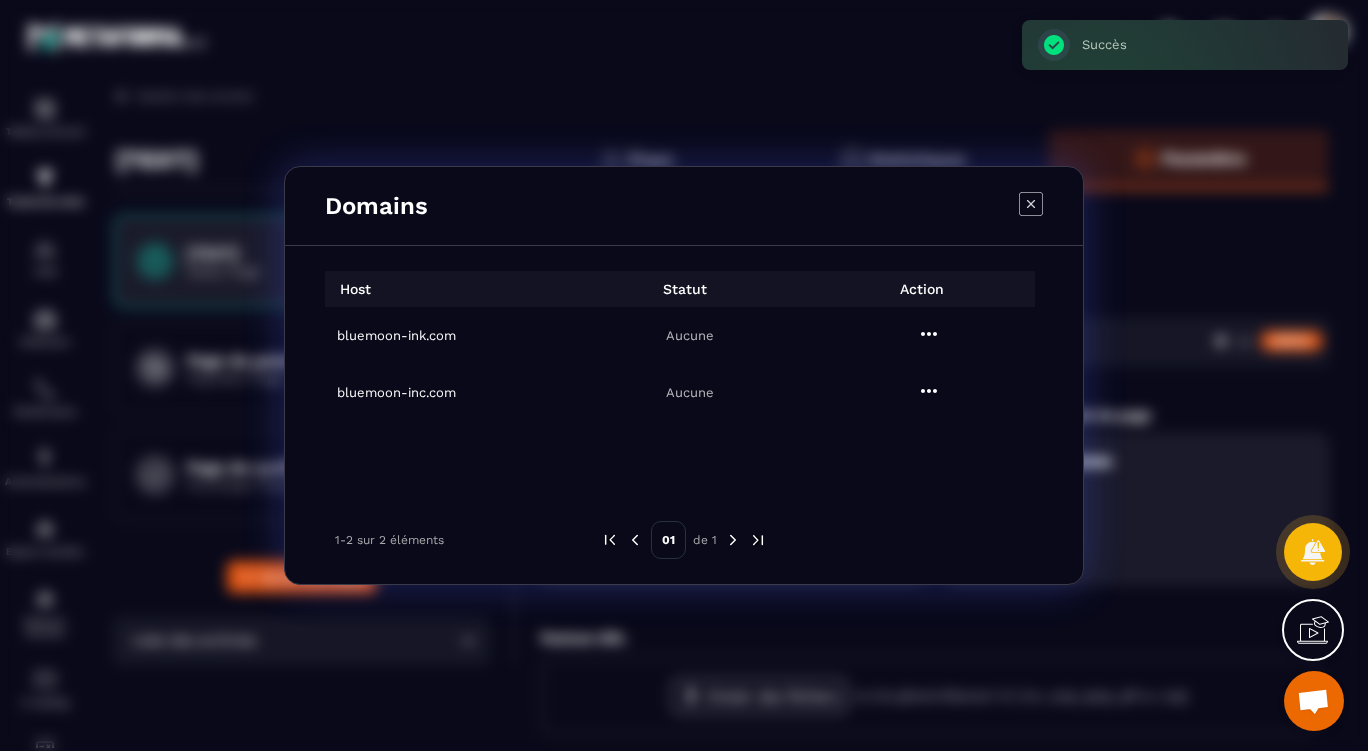 click at bounding box center [929, 392] 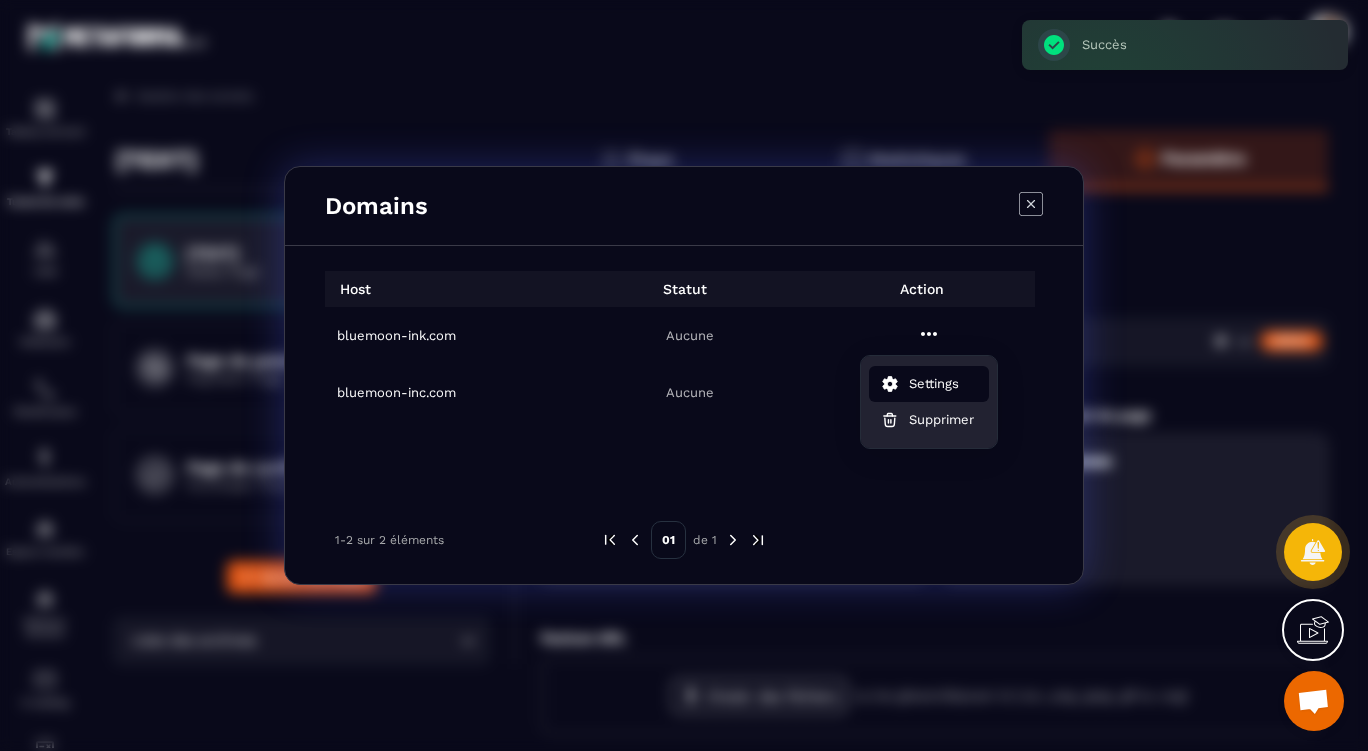 click on "Settings" at bounding box center [934, 384] 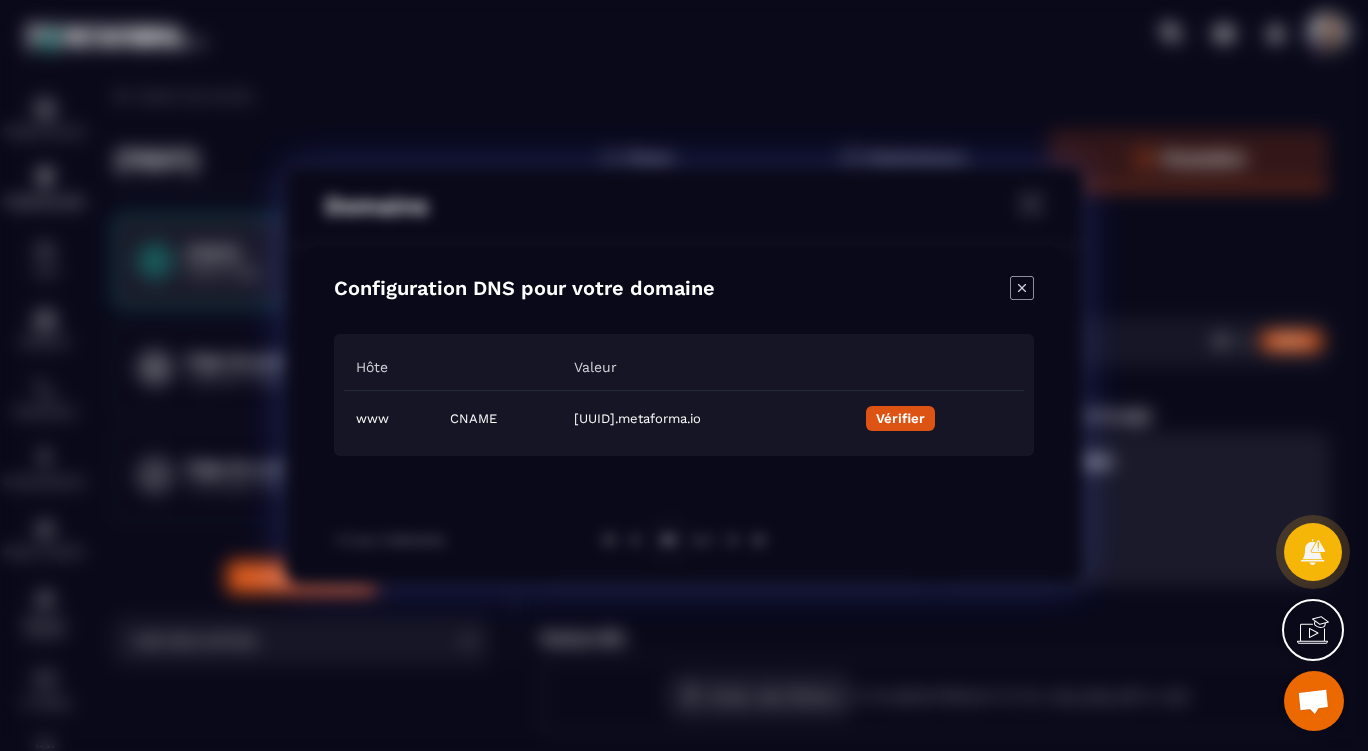 click on "Vérifier" at bounding box center [900, 418] 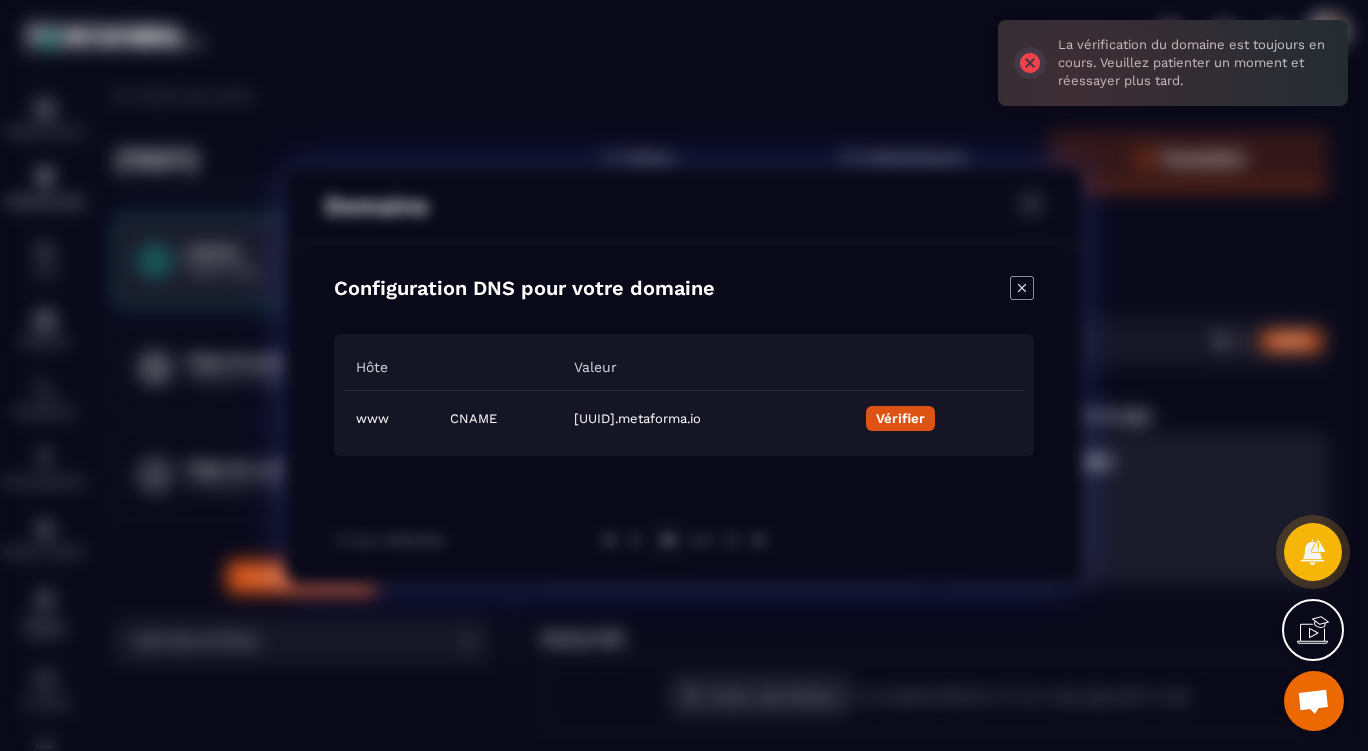 click 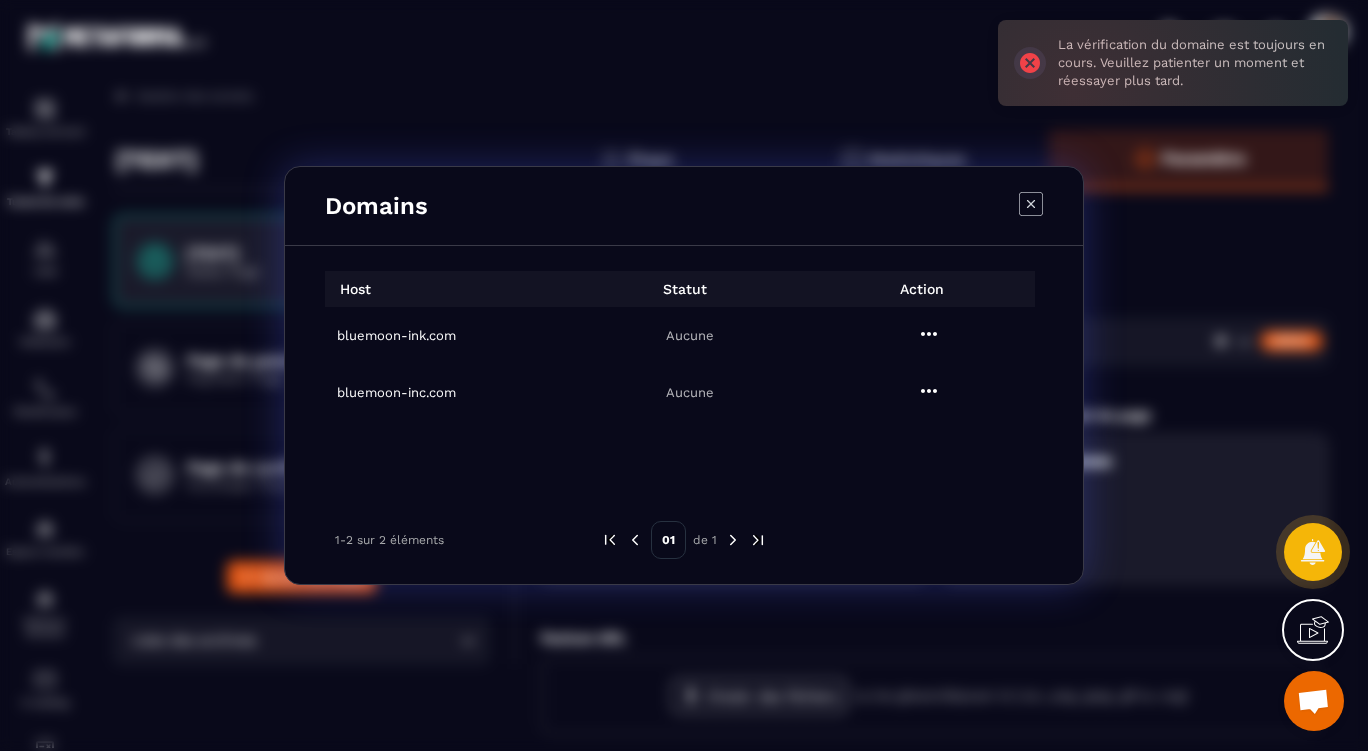 click 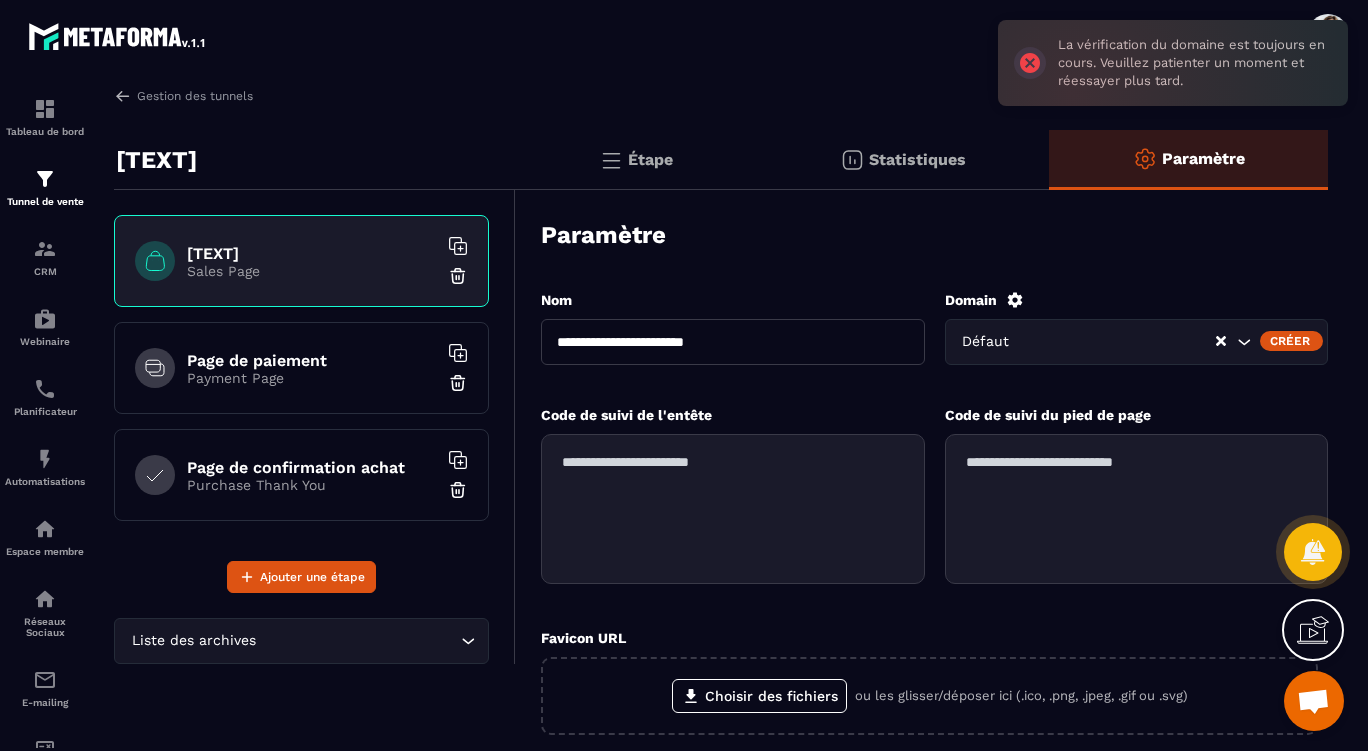 click 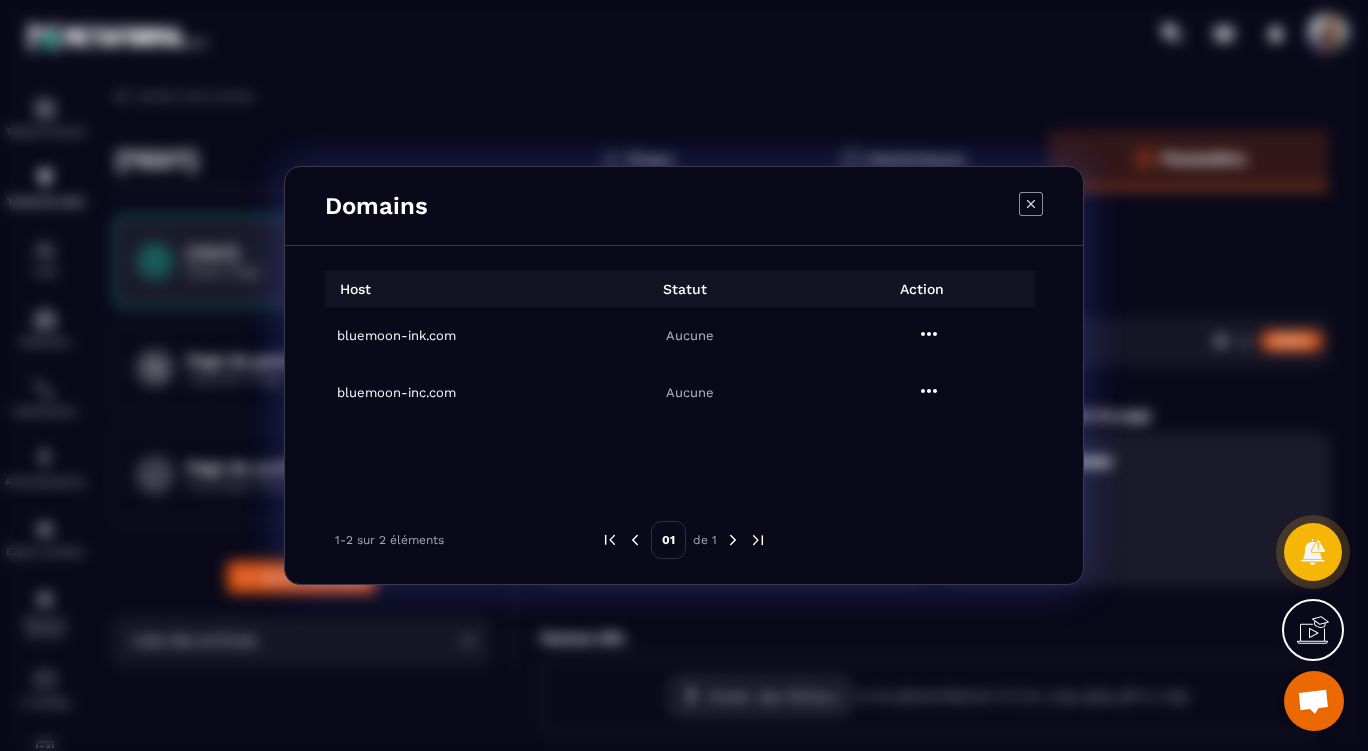 click 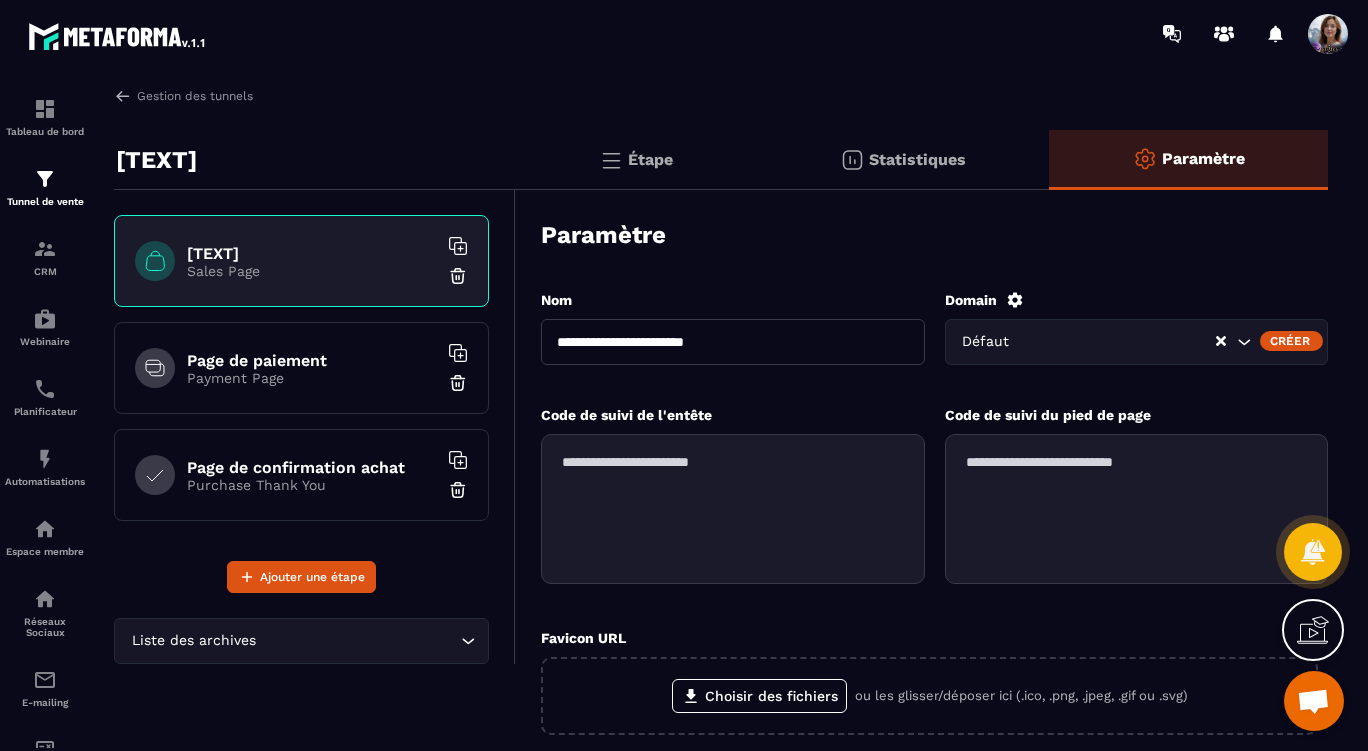 click at bounding box center (1328, 34) 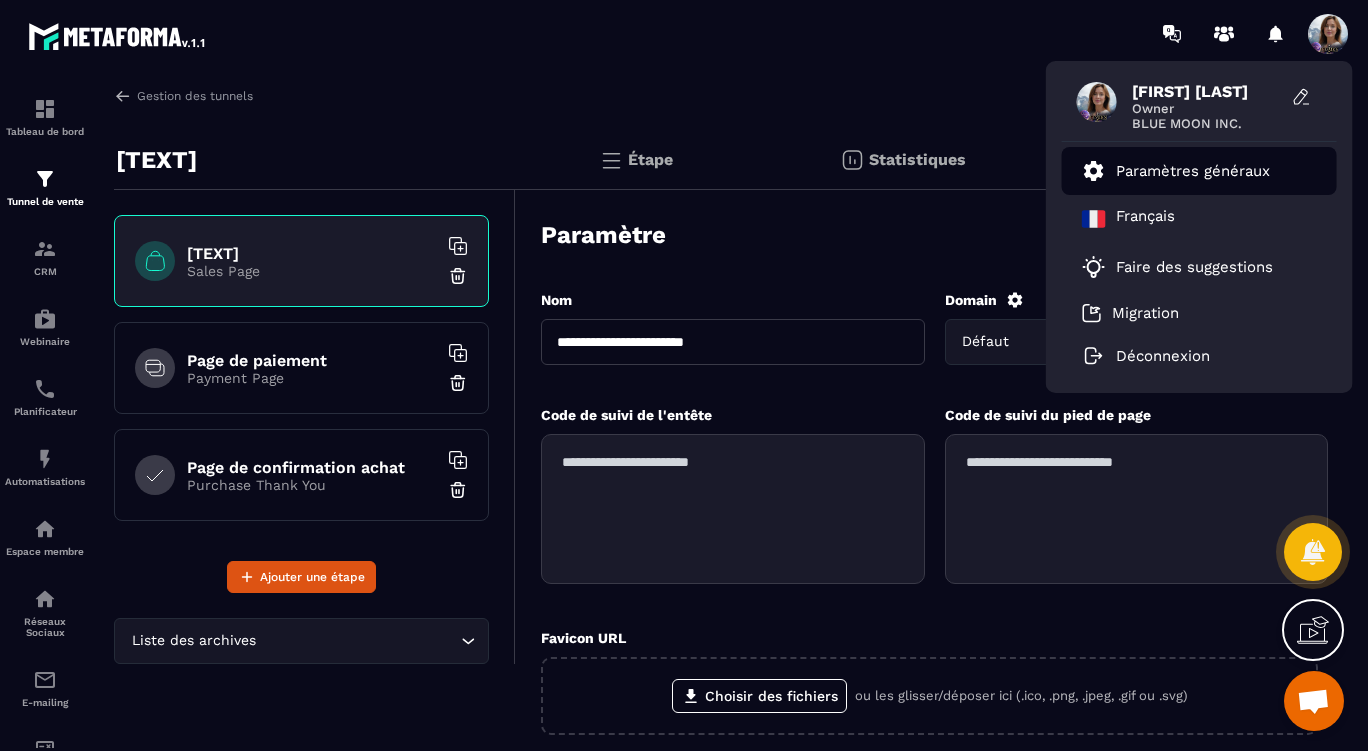 click on "Paramètres généraux" at bounding box center (1193, 171) 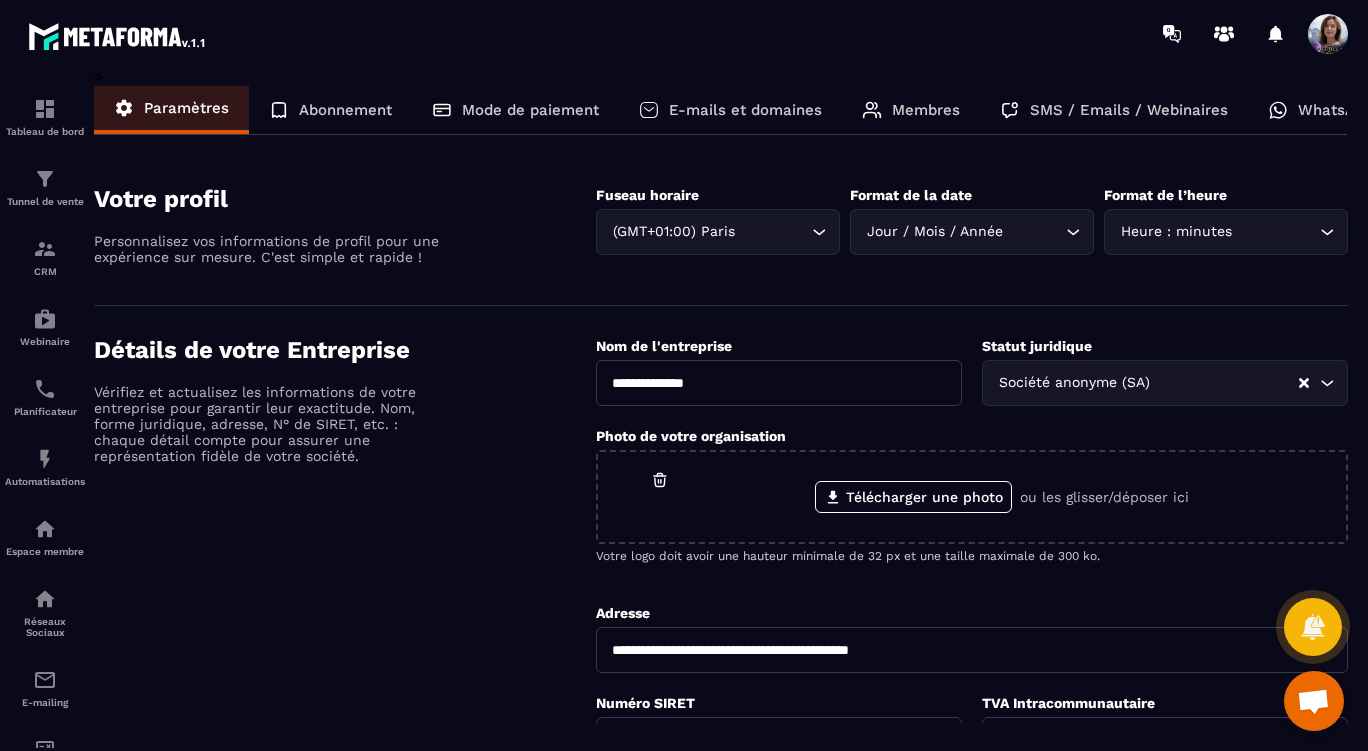 click on "E-mails et domaines" at bounding box center [745, 110] 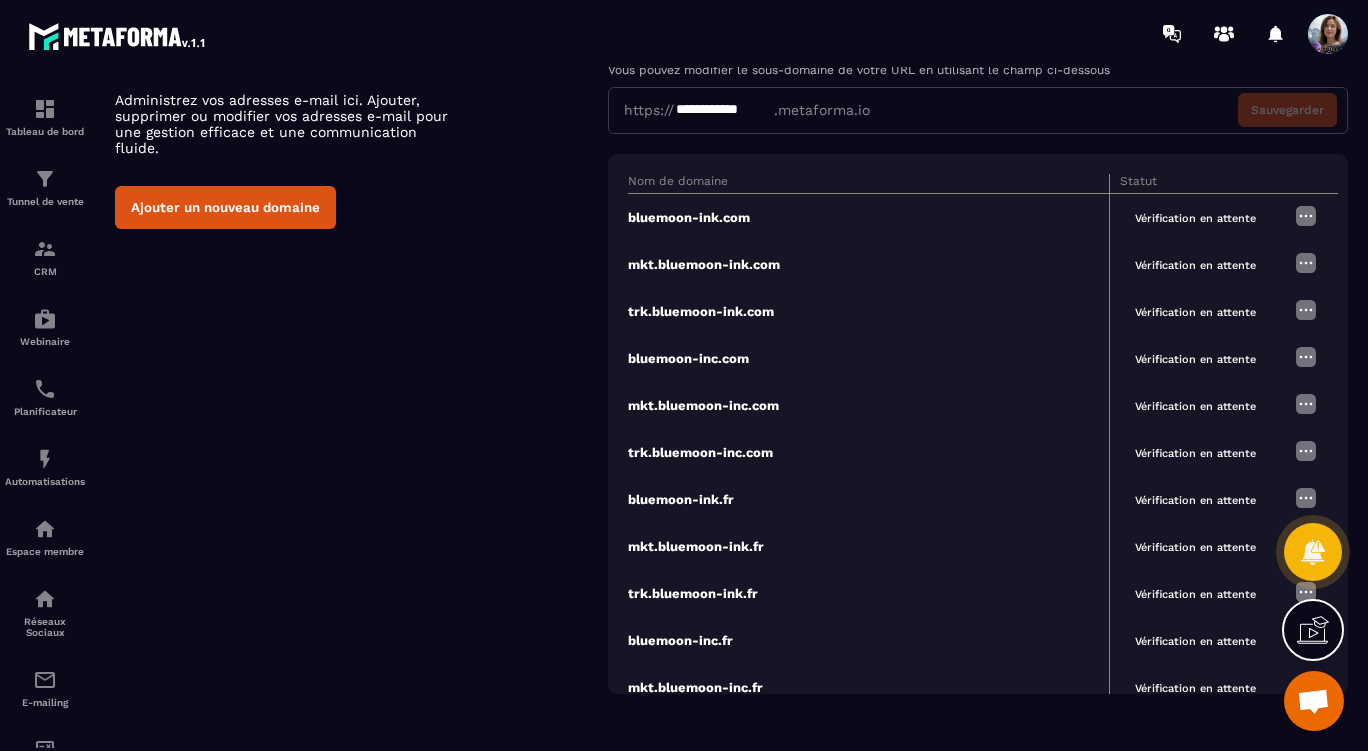 scroll, scrollTop: 742, scrollLeft: 0, axis: vertical 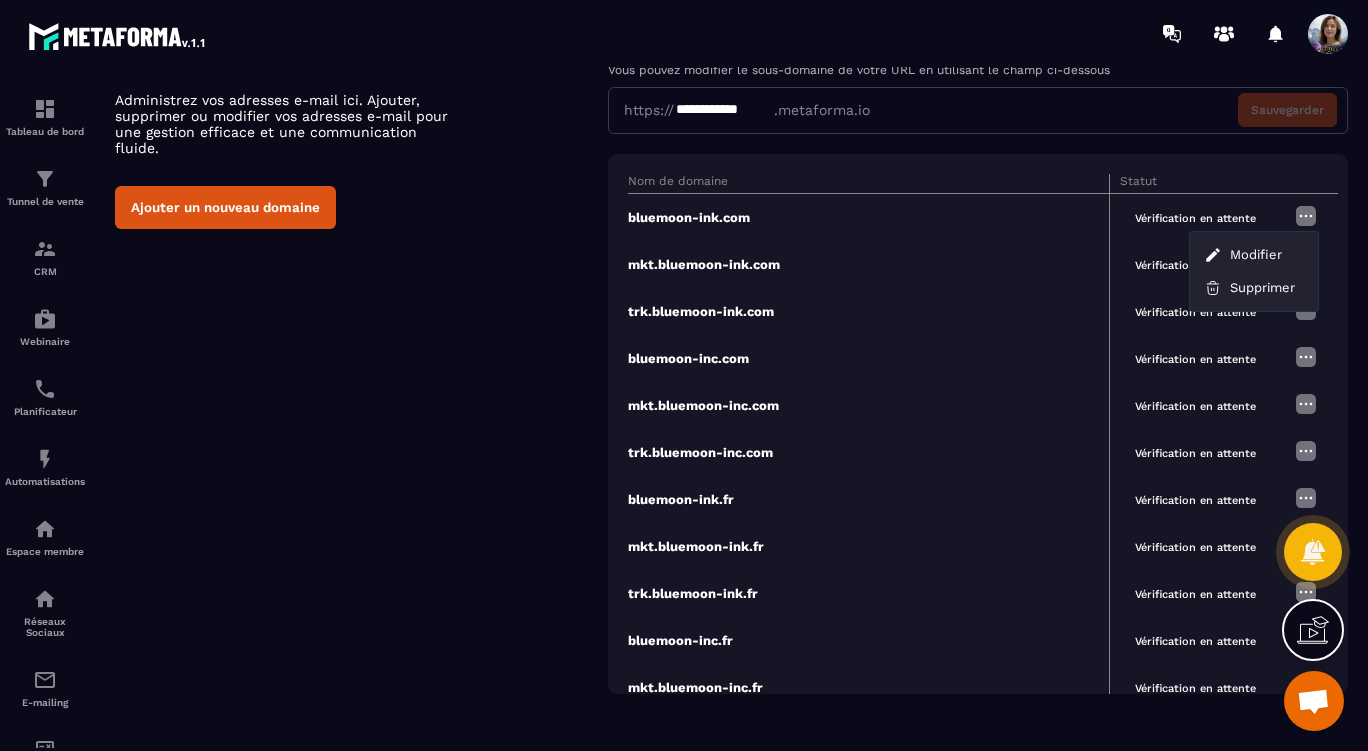 click on "Modifier" at bounding box center [1256, 254] 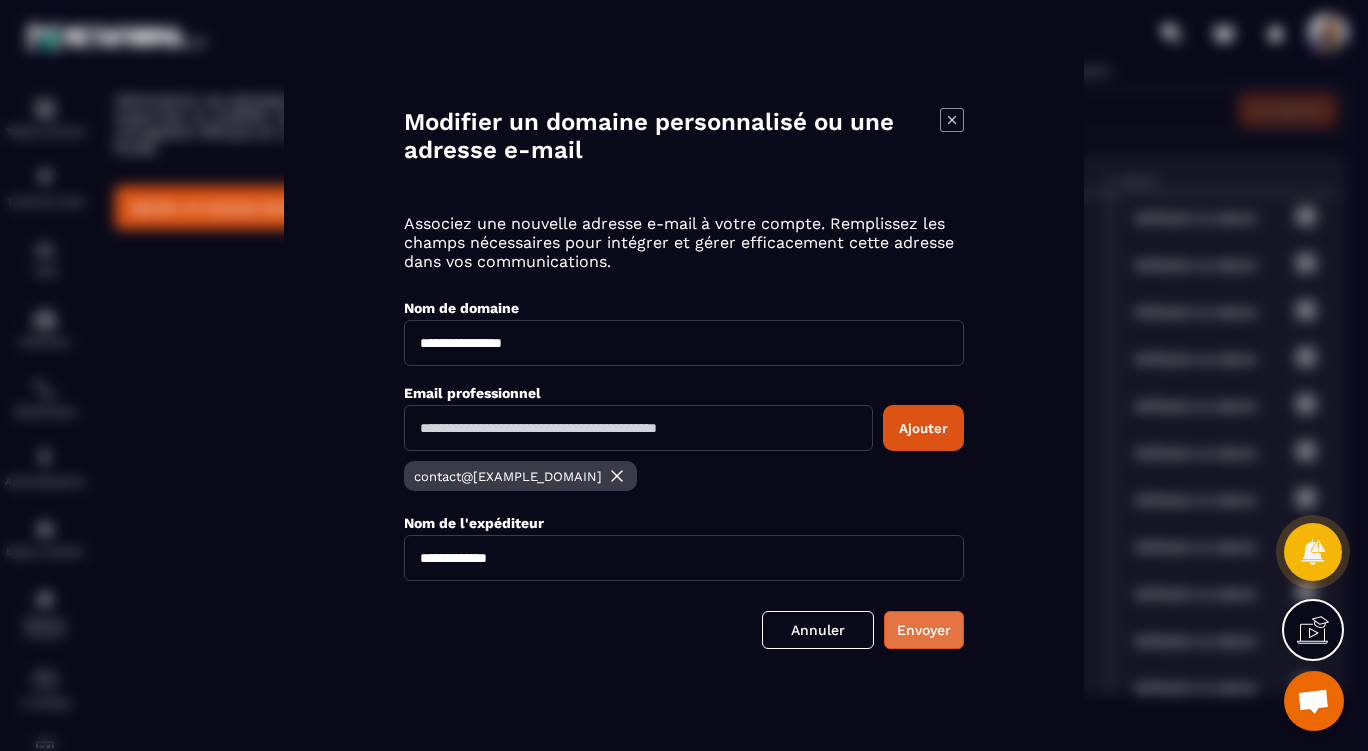 click on "Envoyer" at bounding box center [924, 630] 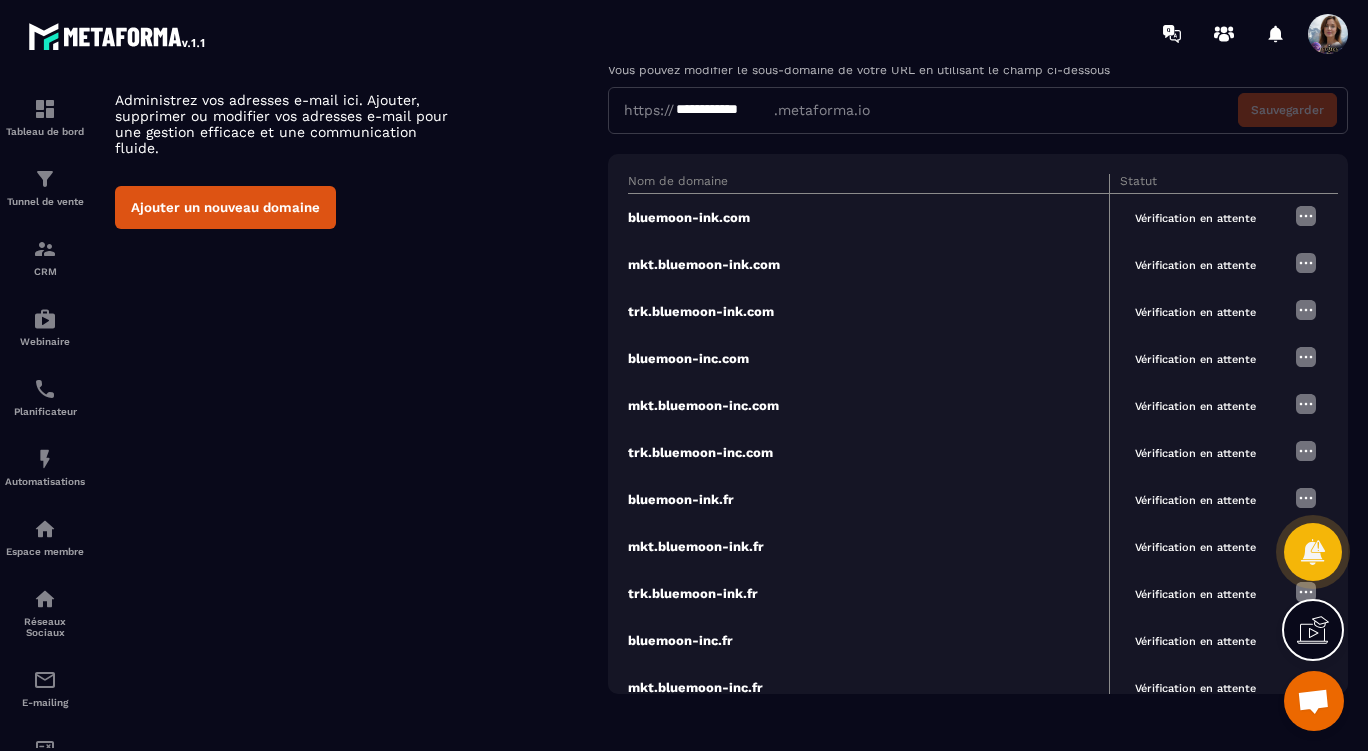 click at bounding box center [1306, 357] 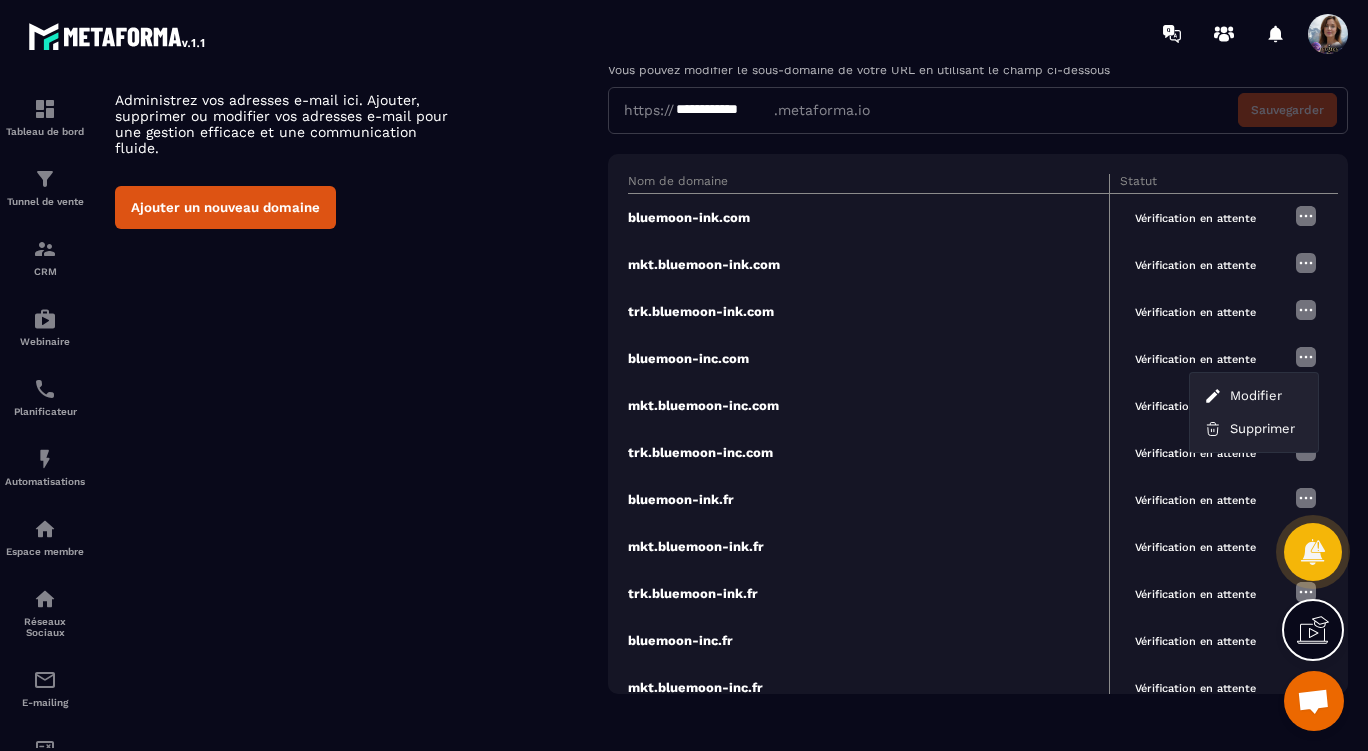 click on "Modifier" at bounding box center [1256, 395] 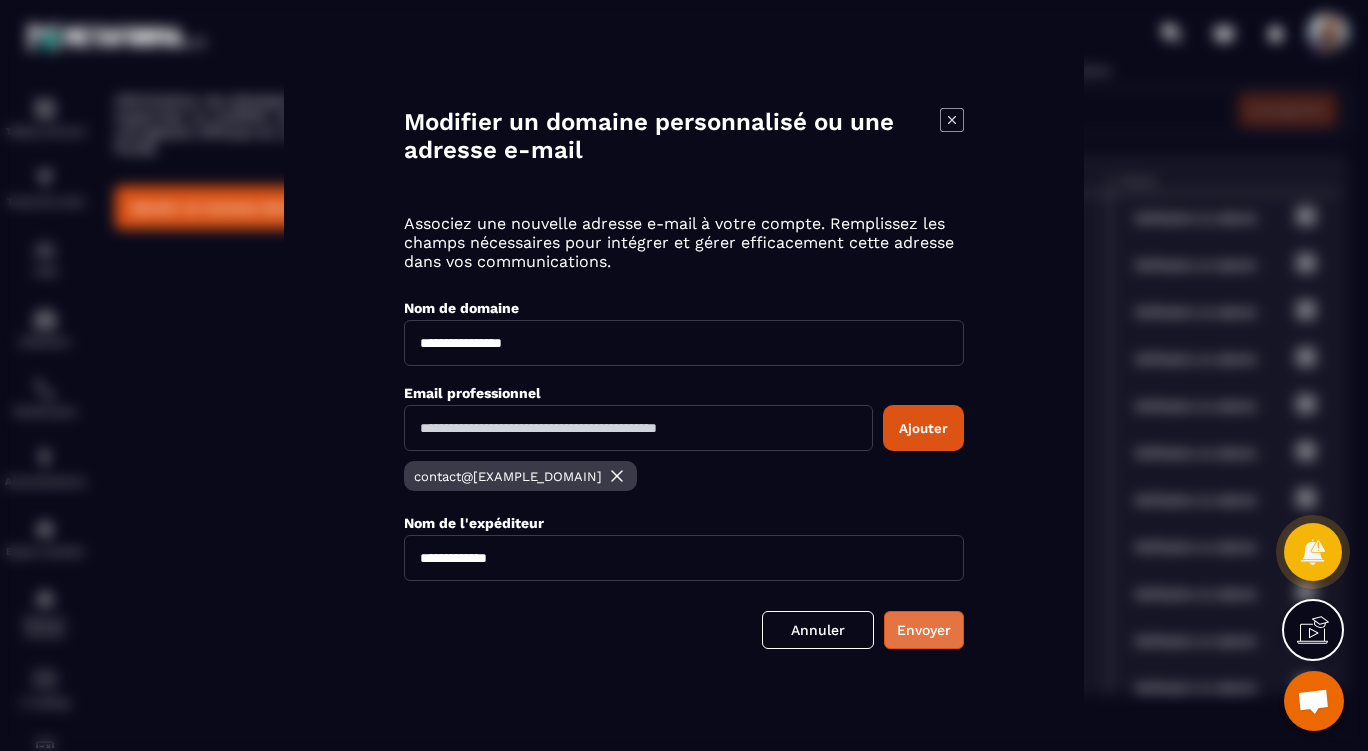 click on "Envoyer" at bounding box center (924, 630) 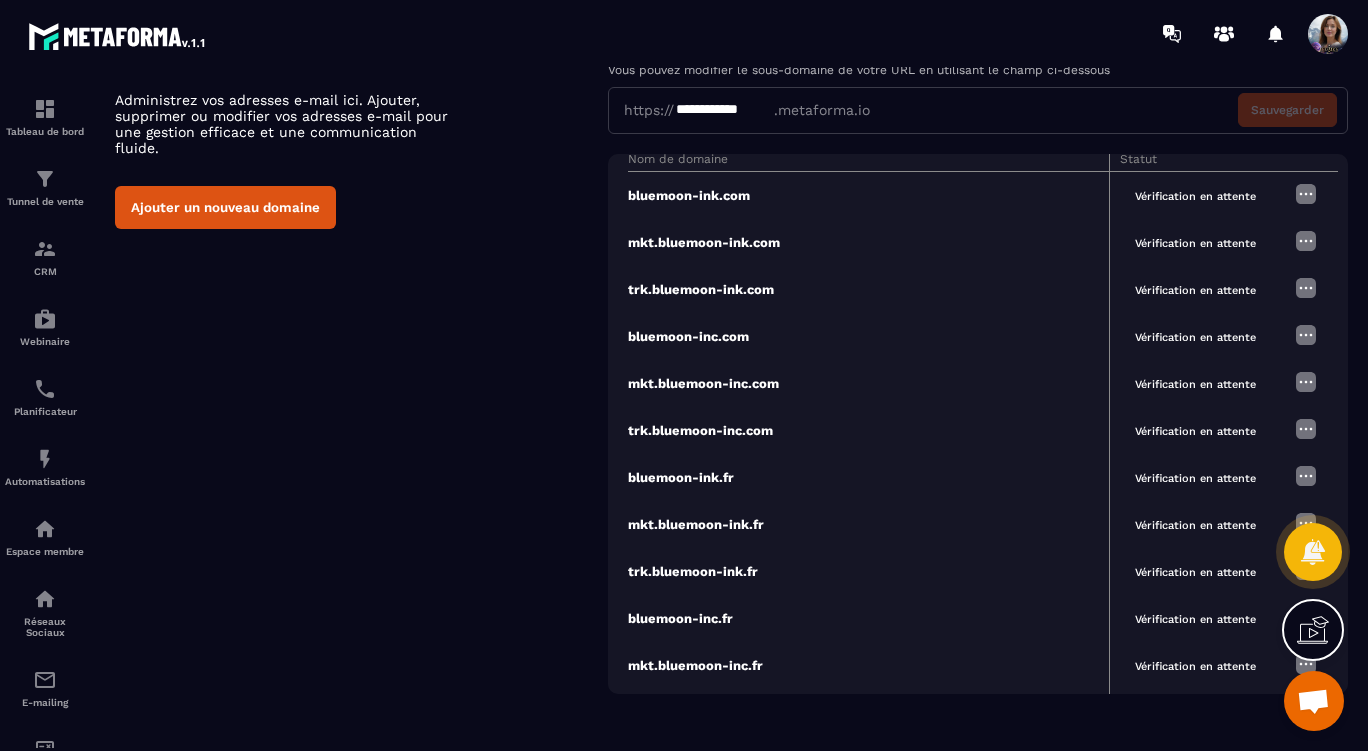 scroll, scrollTop: 0, scrollLeft: 0, axis: both 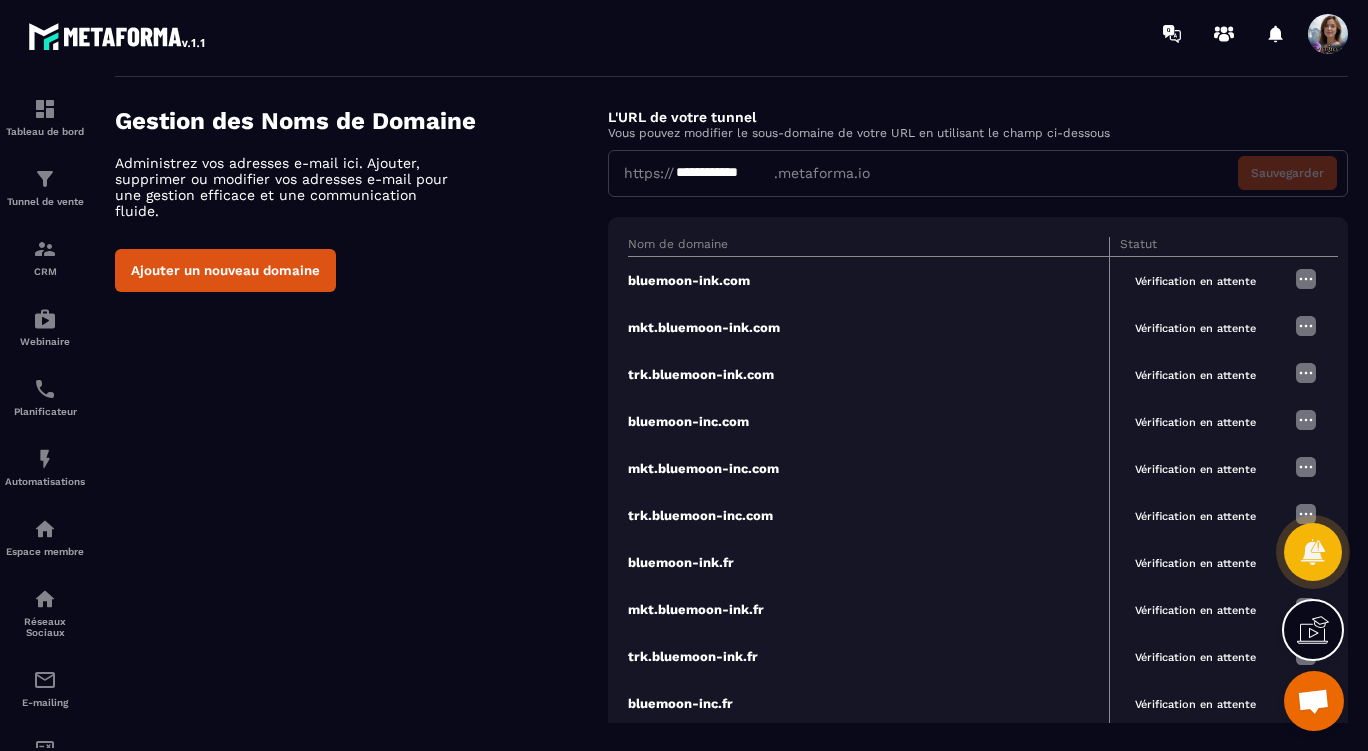 click on "Ajouter un nouveau domaine" at bounding box center [361, 270] 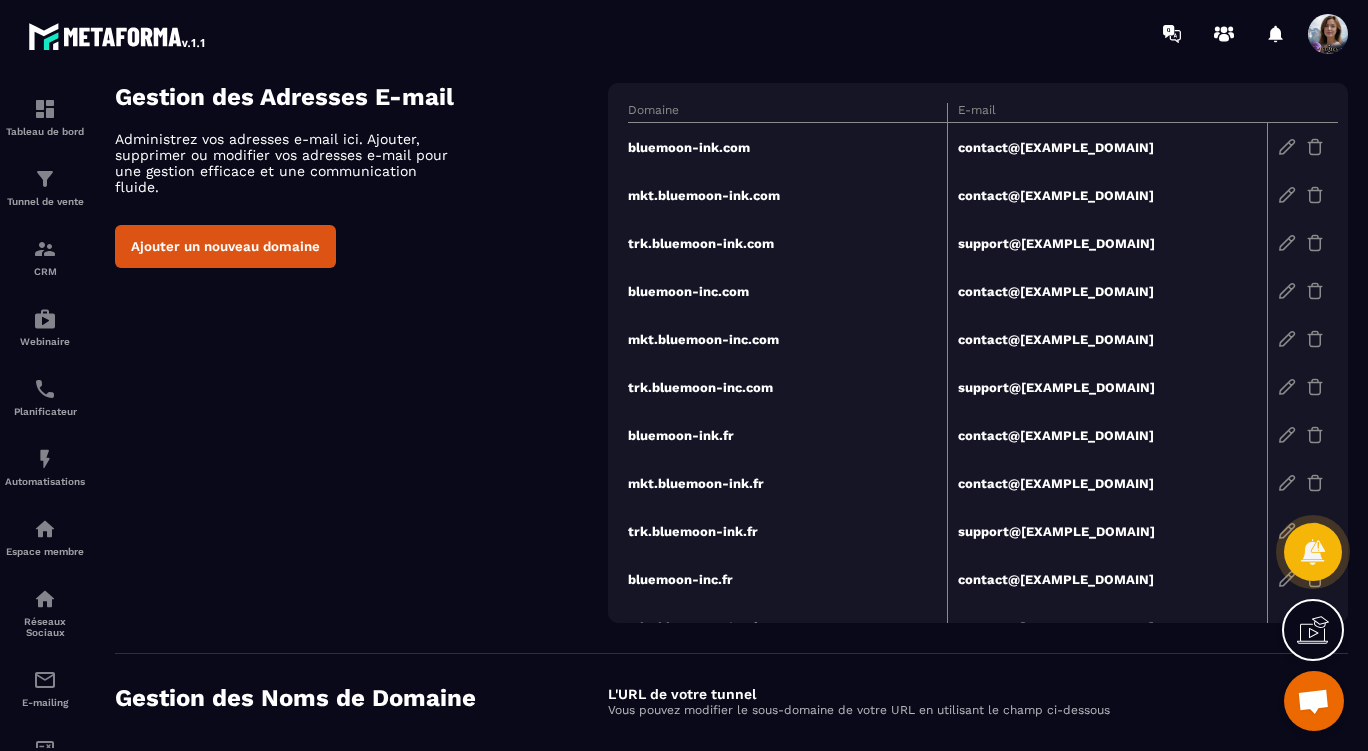 scroll, scrollTop: 0, scrollLeft: 0, axis: both 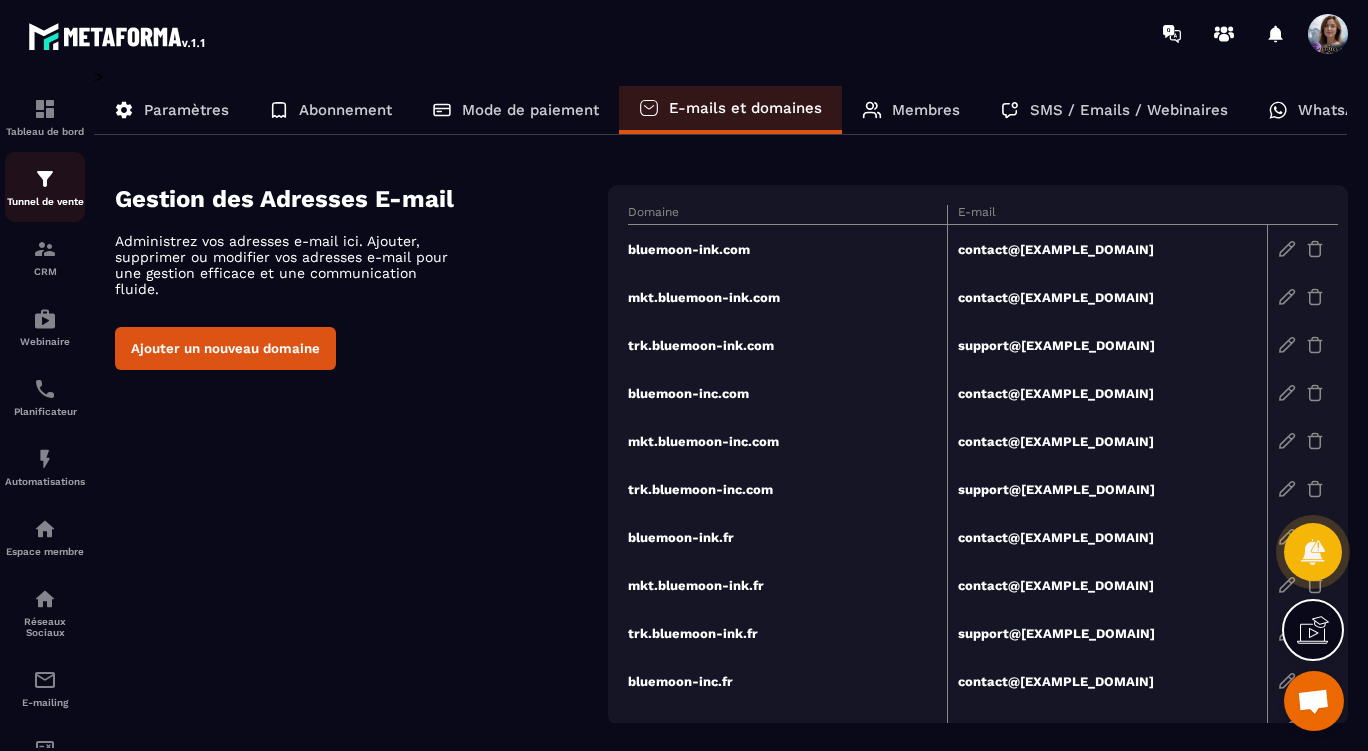 click on "Tunnel de vente" at bounding box center (45, 201) 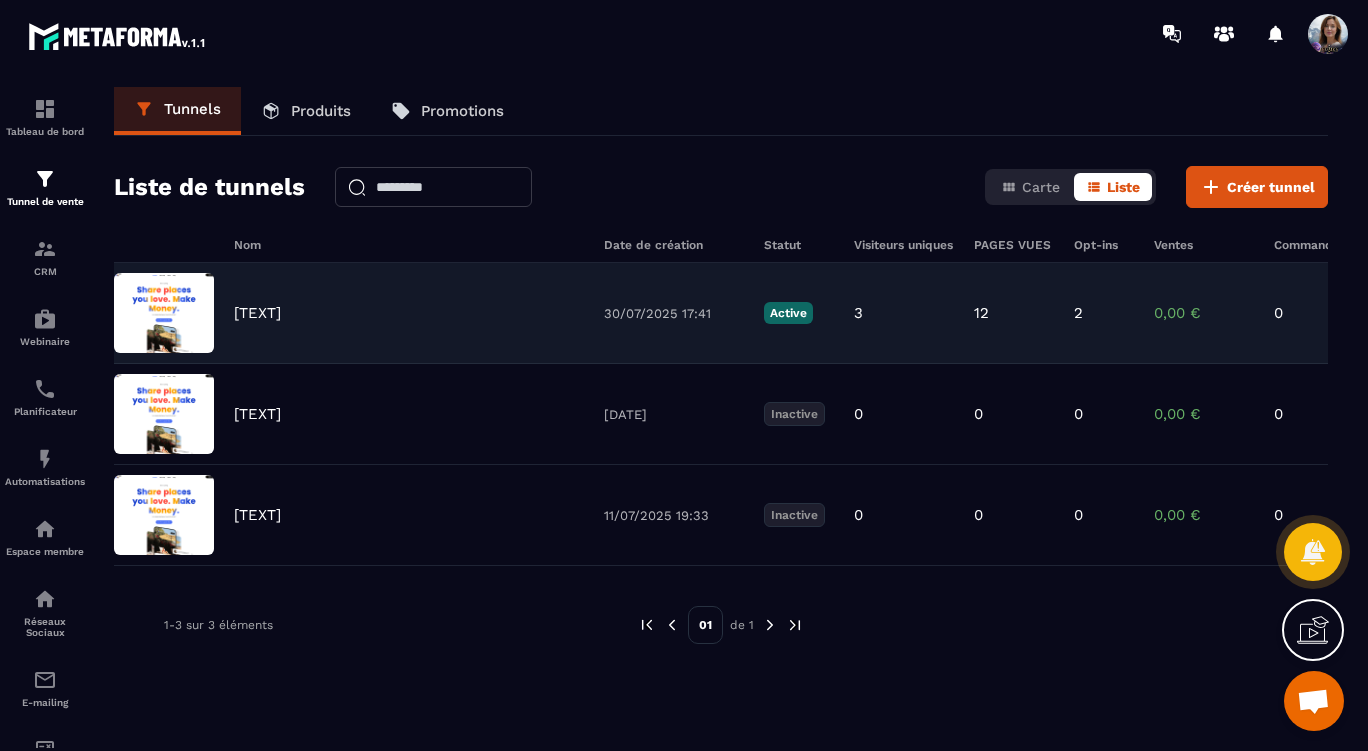 click on "[TEXT] [DATE] Active 3 12 2 0,00 € 0" 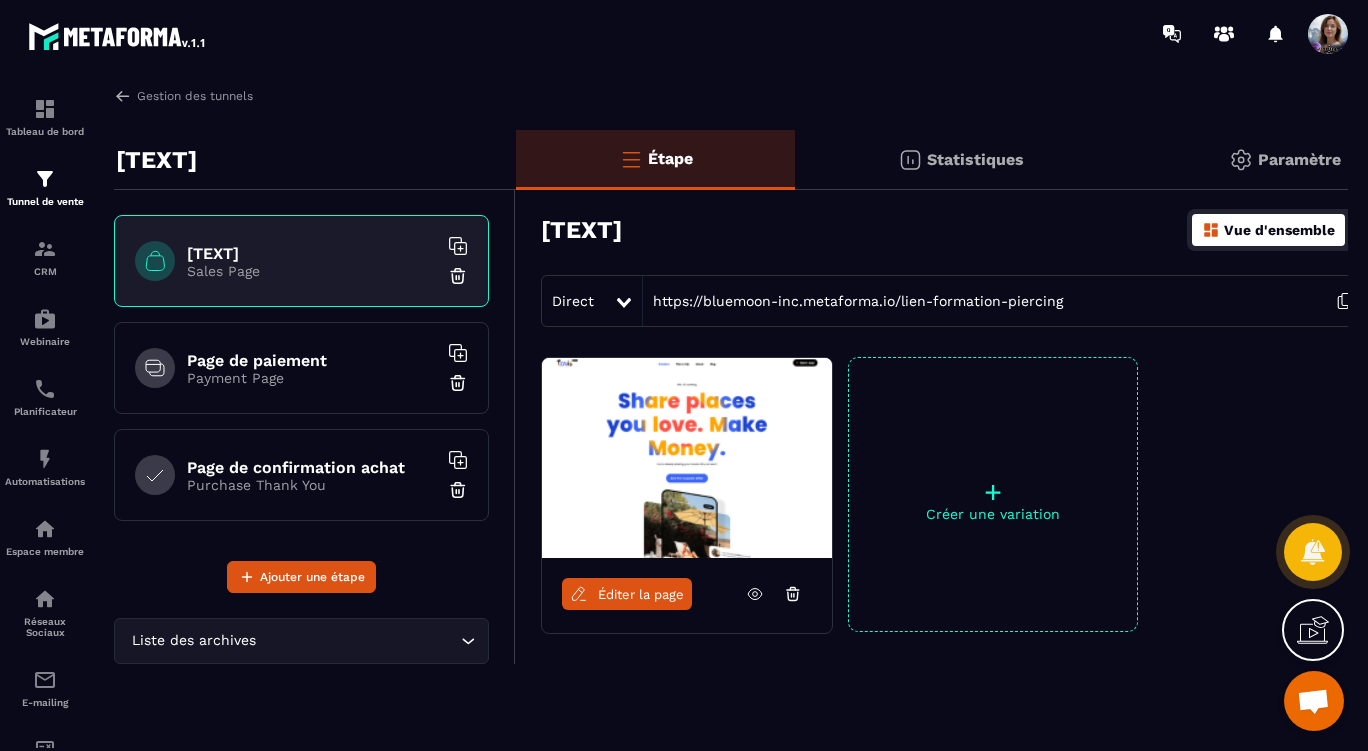 click on "Page de paiement" at bounding box center [312, 360] 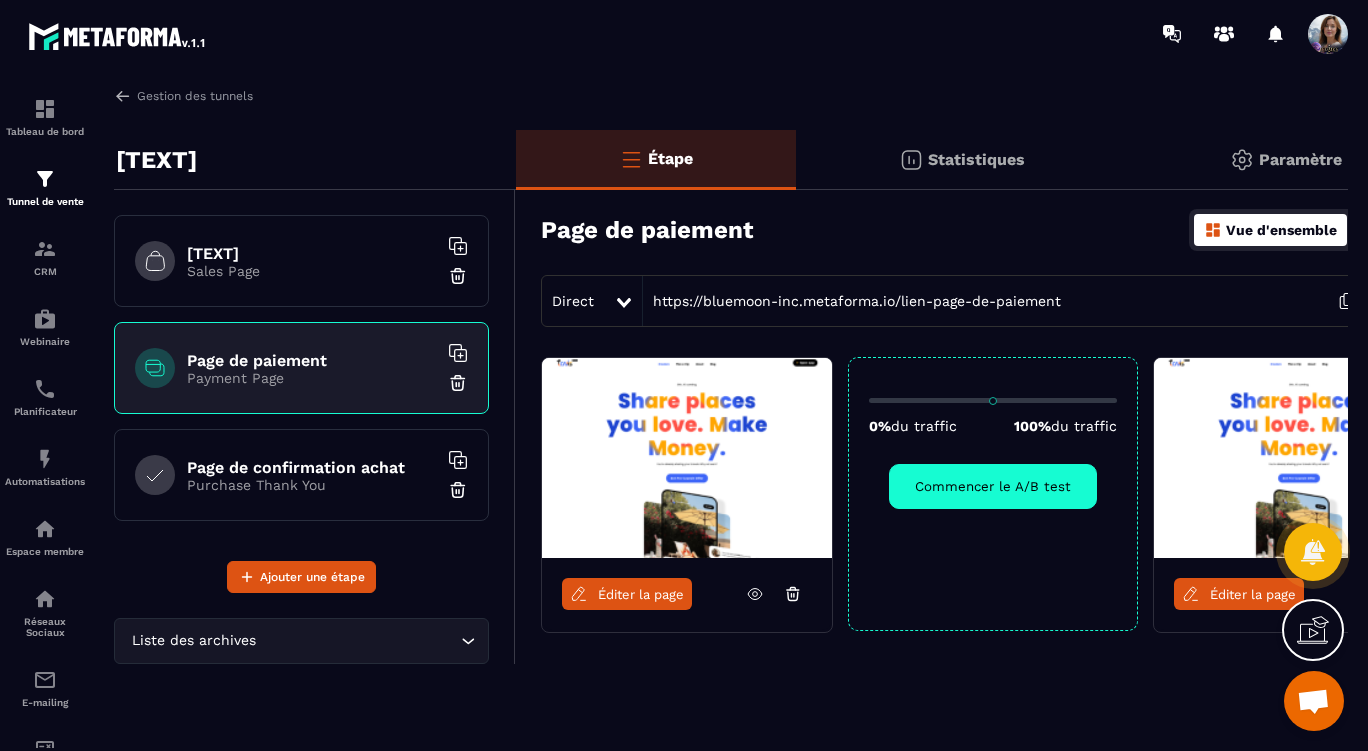 click at bounding box center [801, 33] 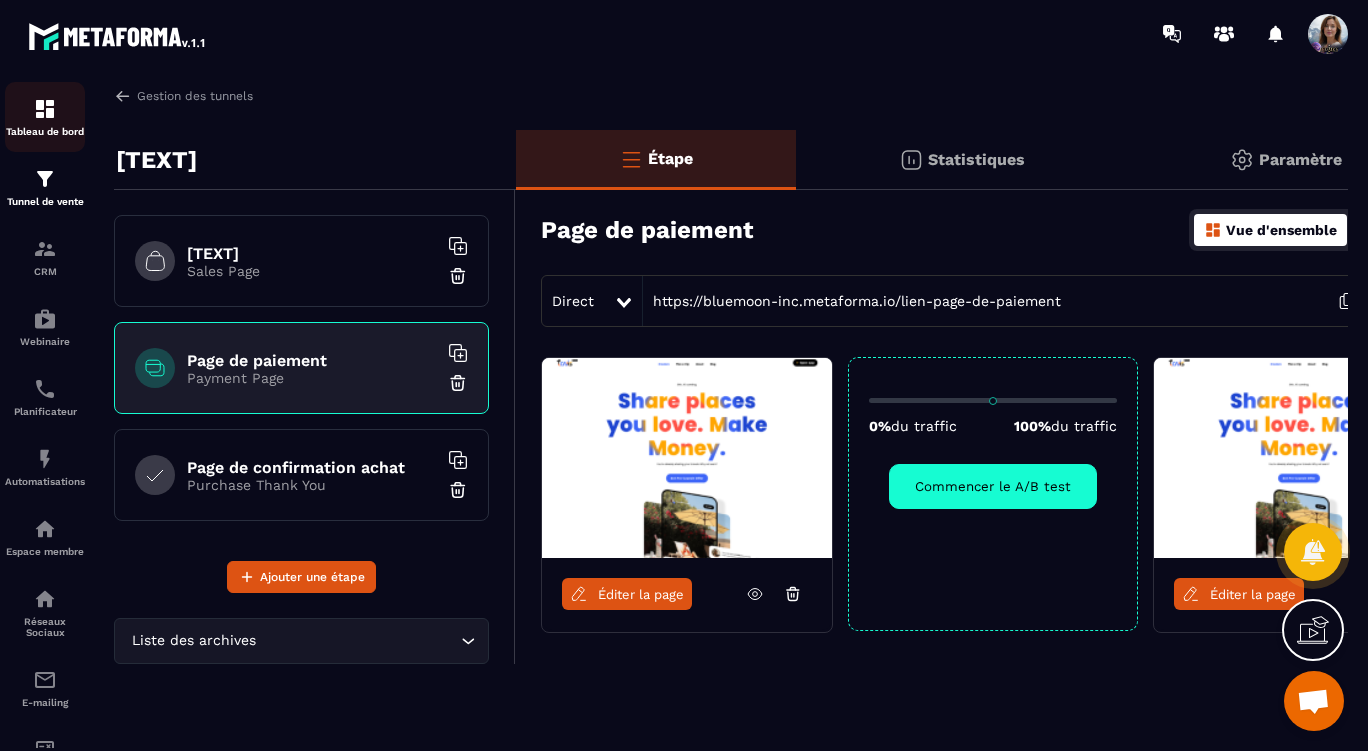 click on "Tableau de bord" at bounding box center [45, 117] 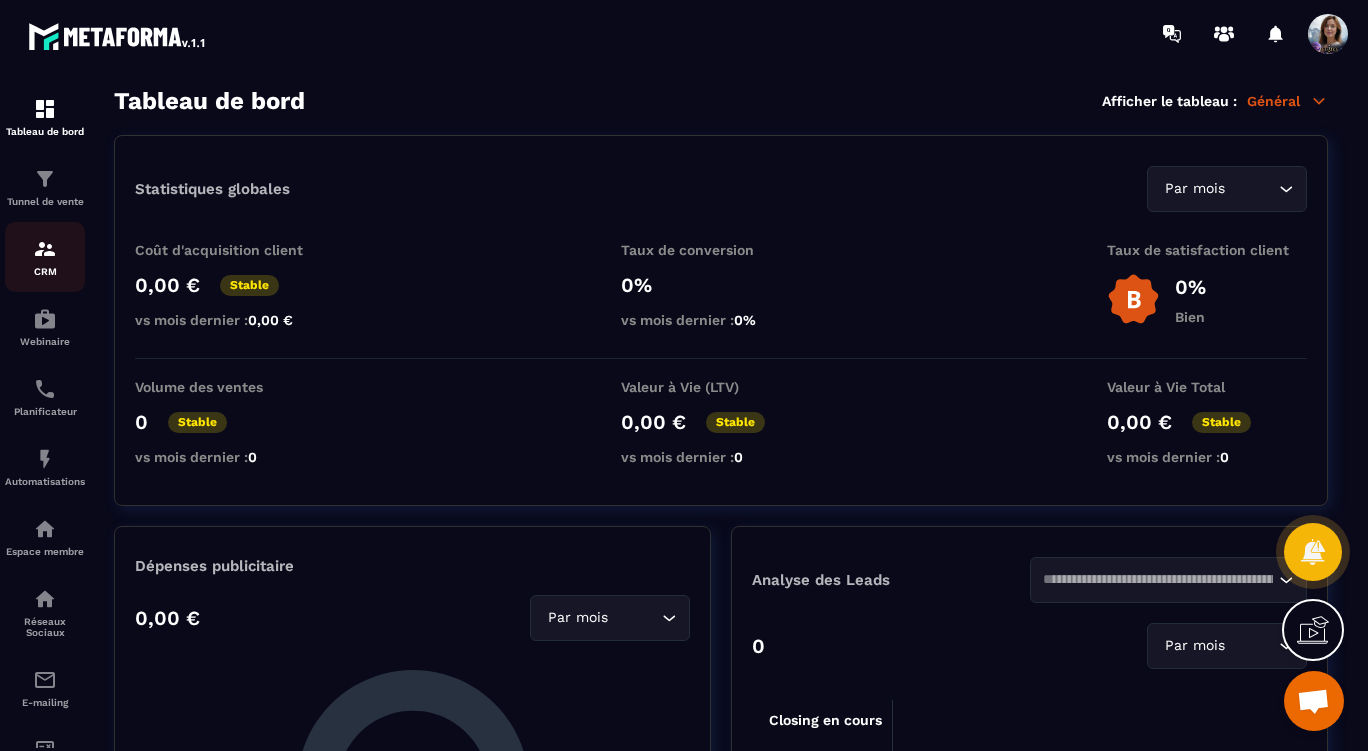 click on "CRM" at bounding box center (45, 271) 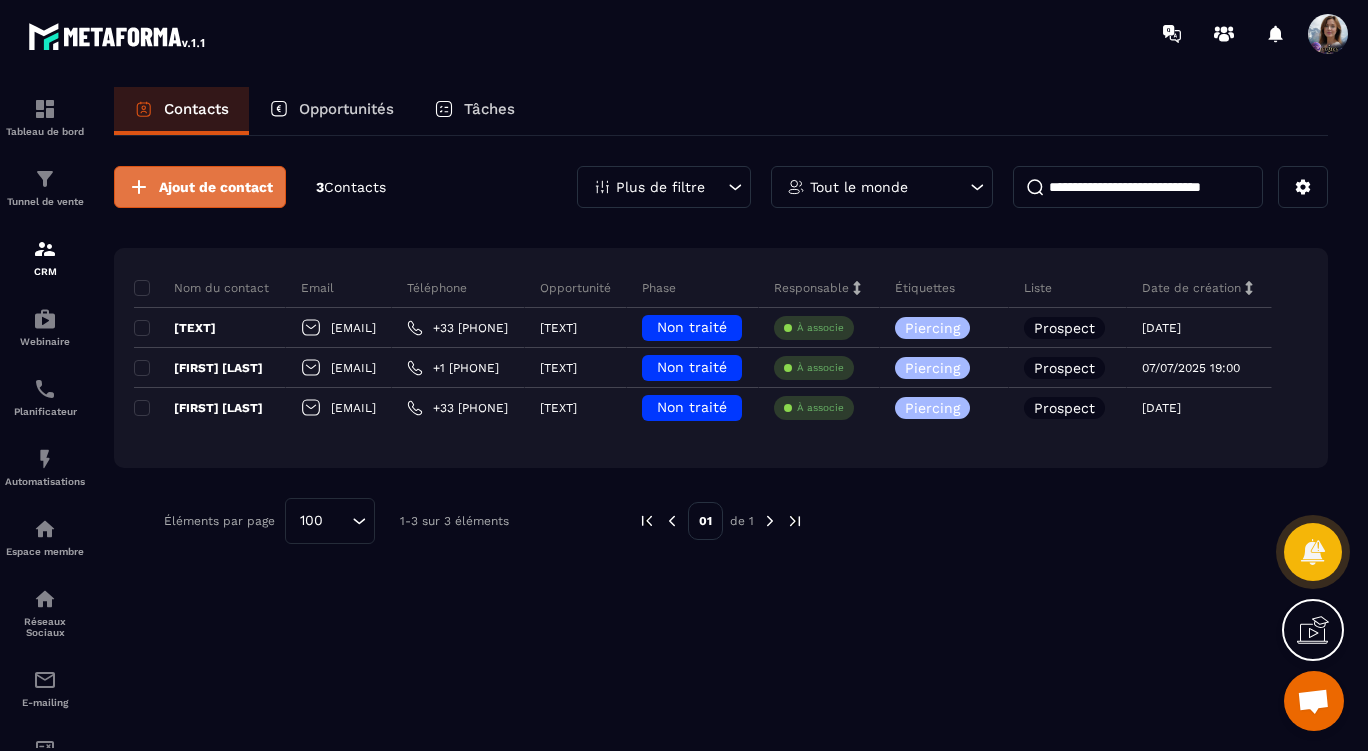 click on "Ajout de contact" at bounding box center (216, 187) 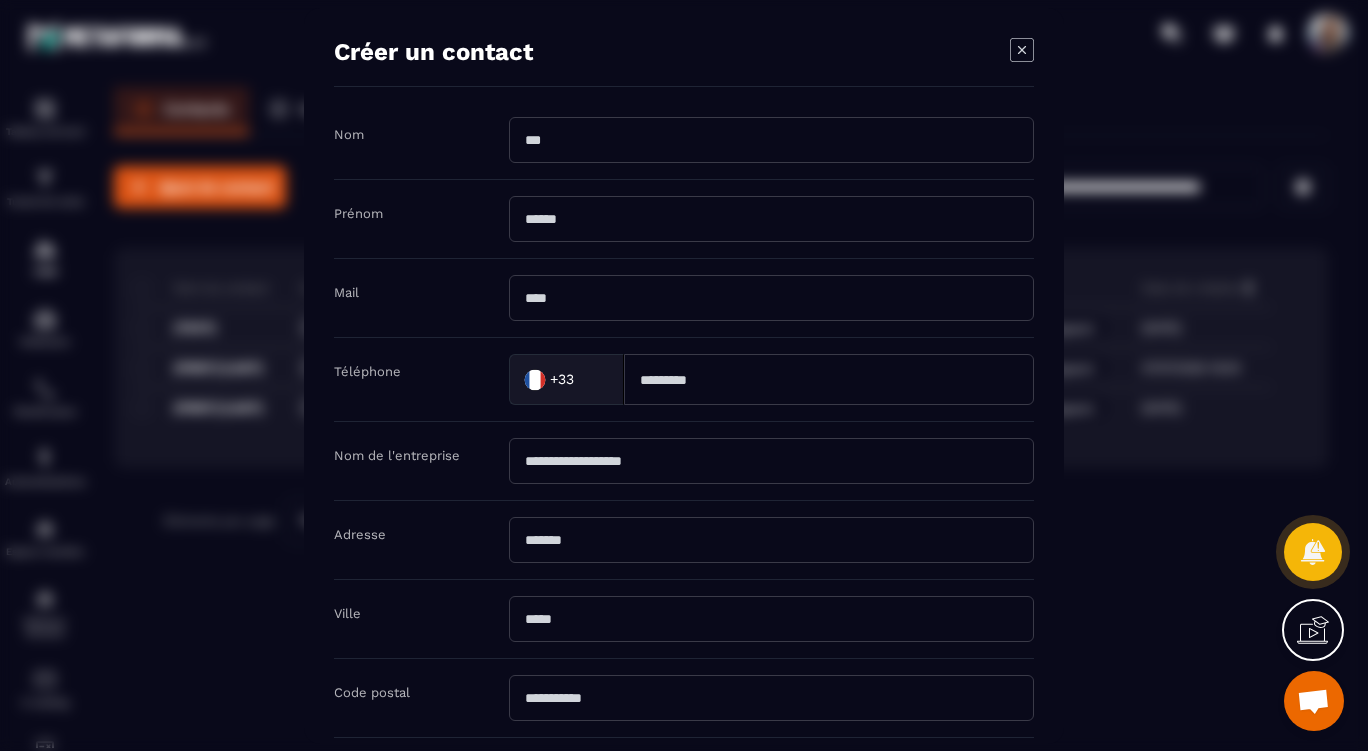click at bounding box center [771, 140] 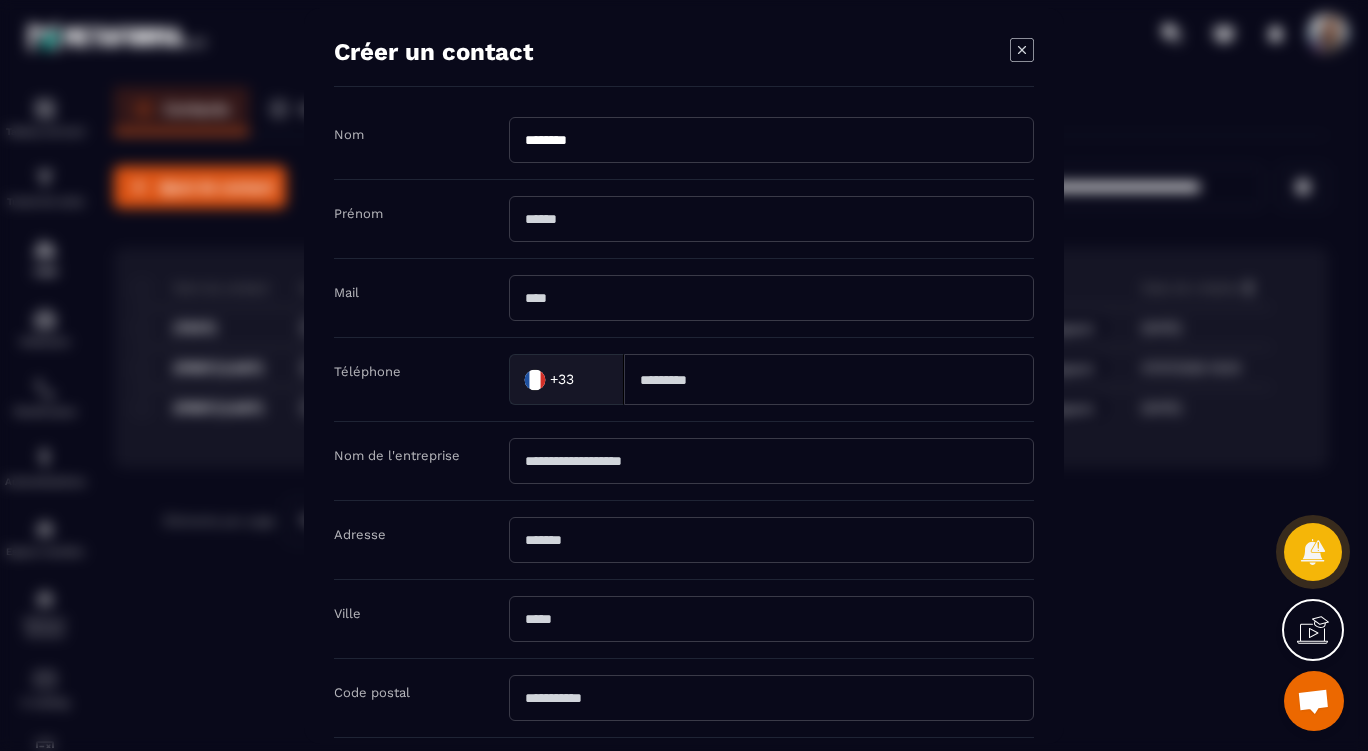 type on "********" 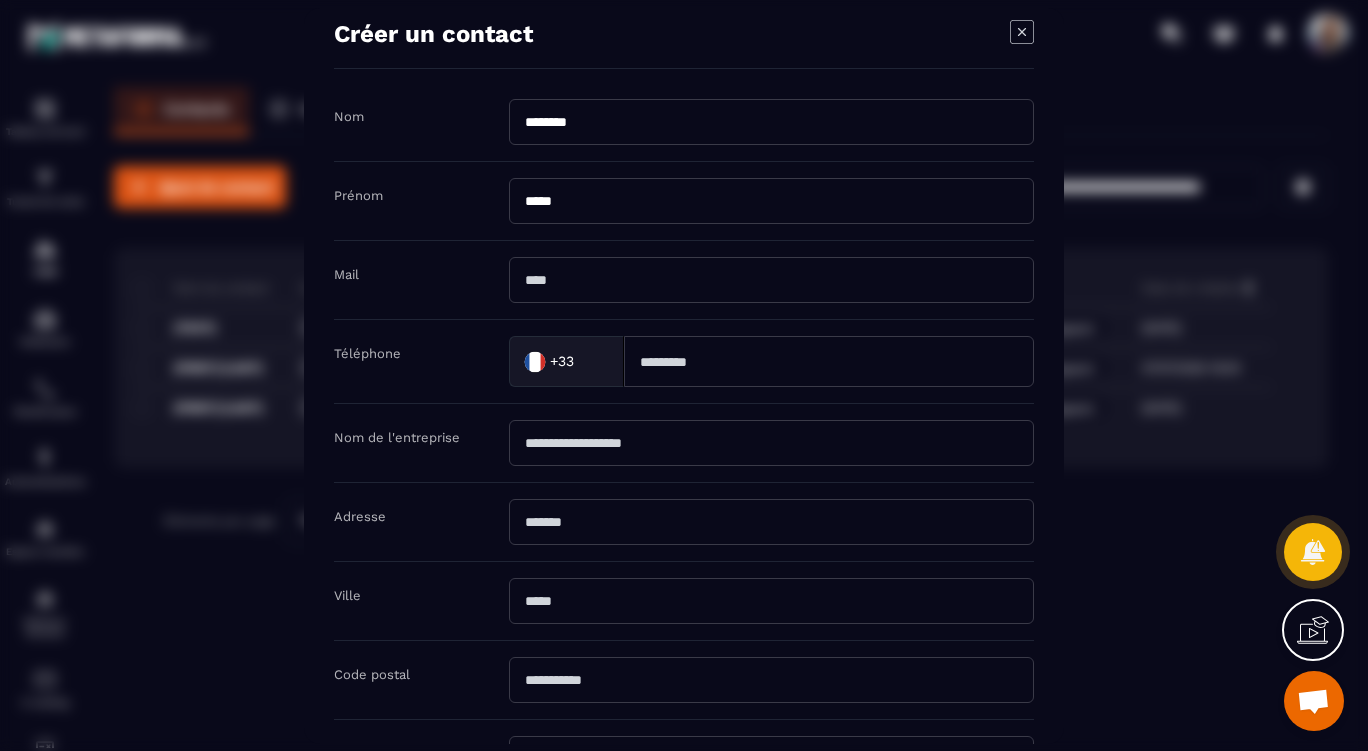 scroll, scrollTop: 27, scrollLeft: 0, axis: vertical 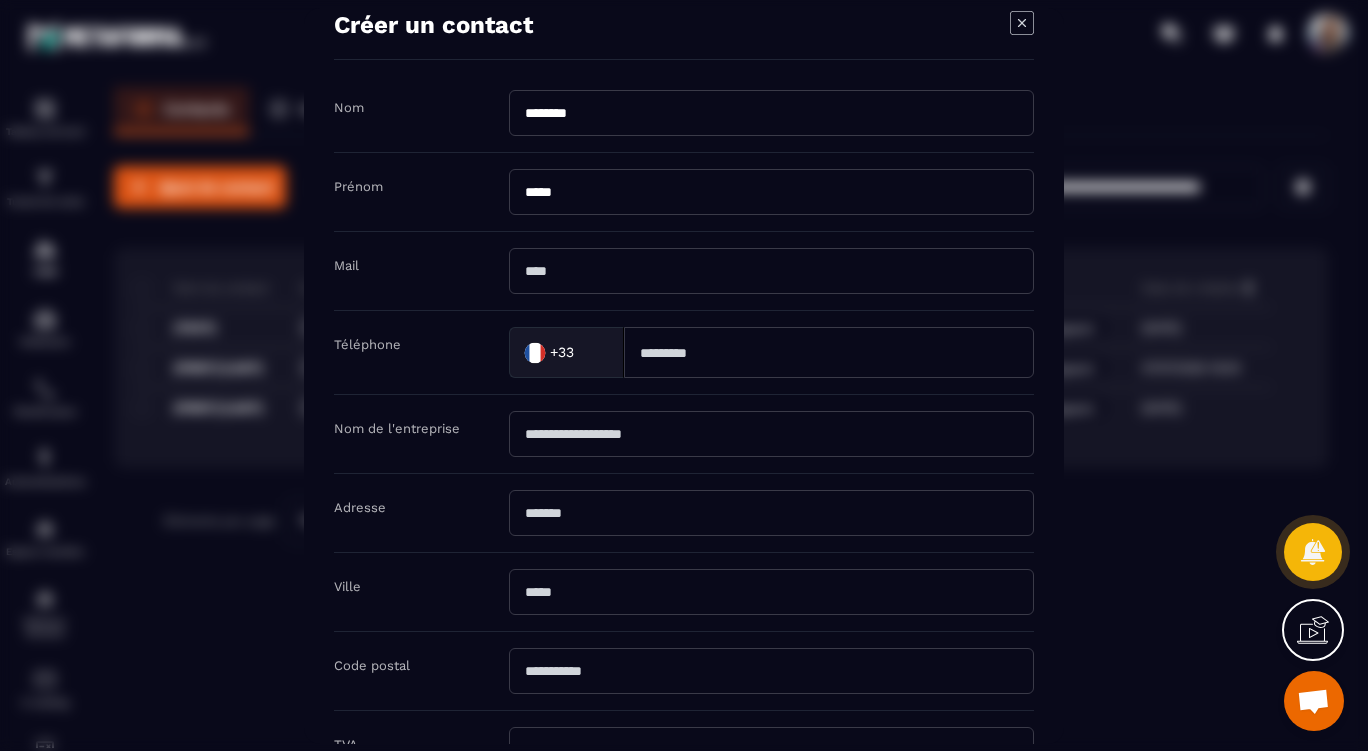 type on "*****" 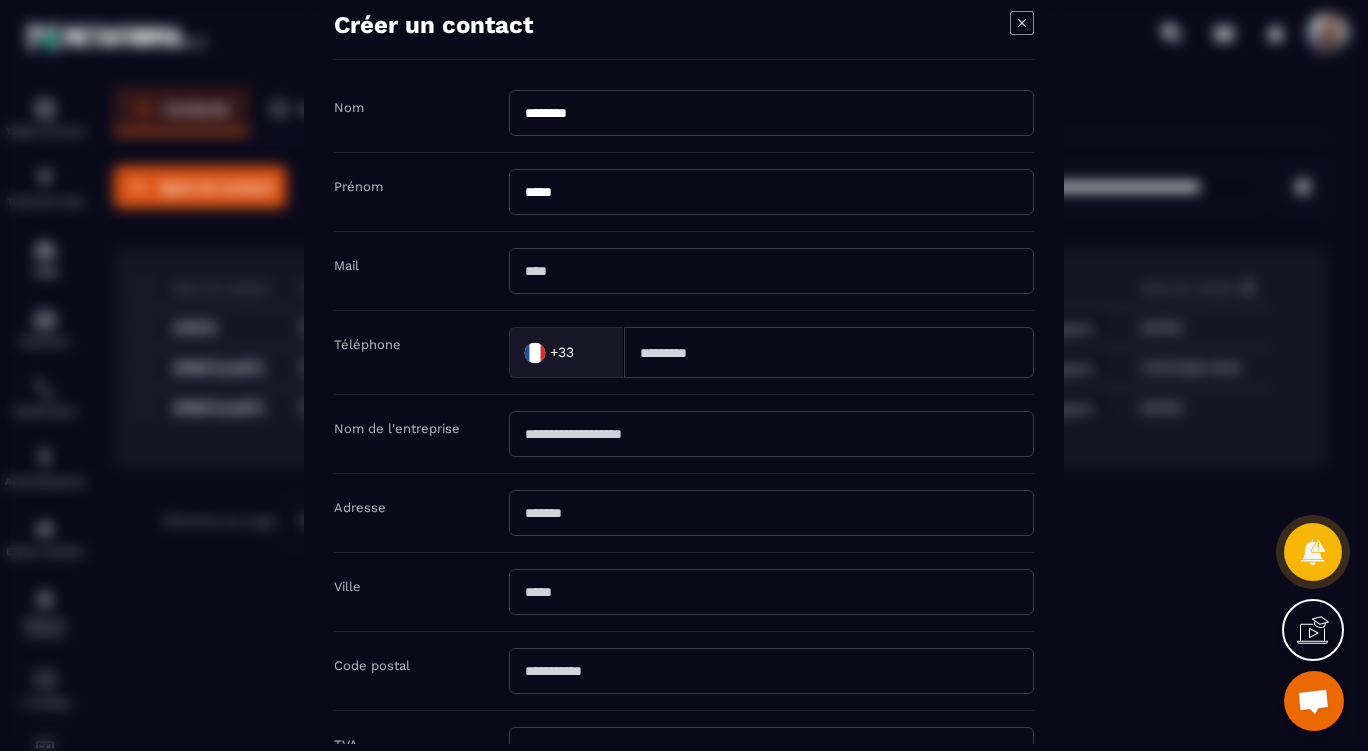 click at bounding box center (771, 271) 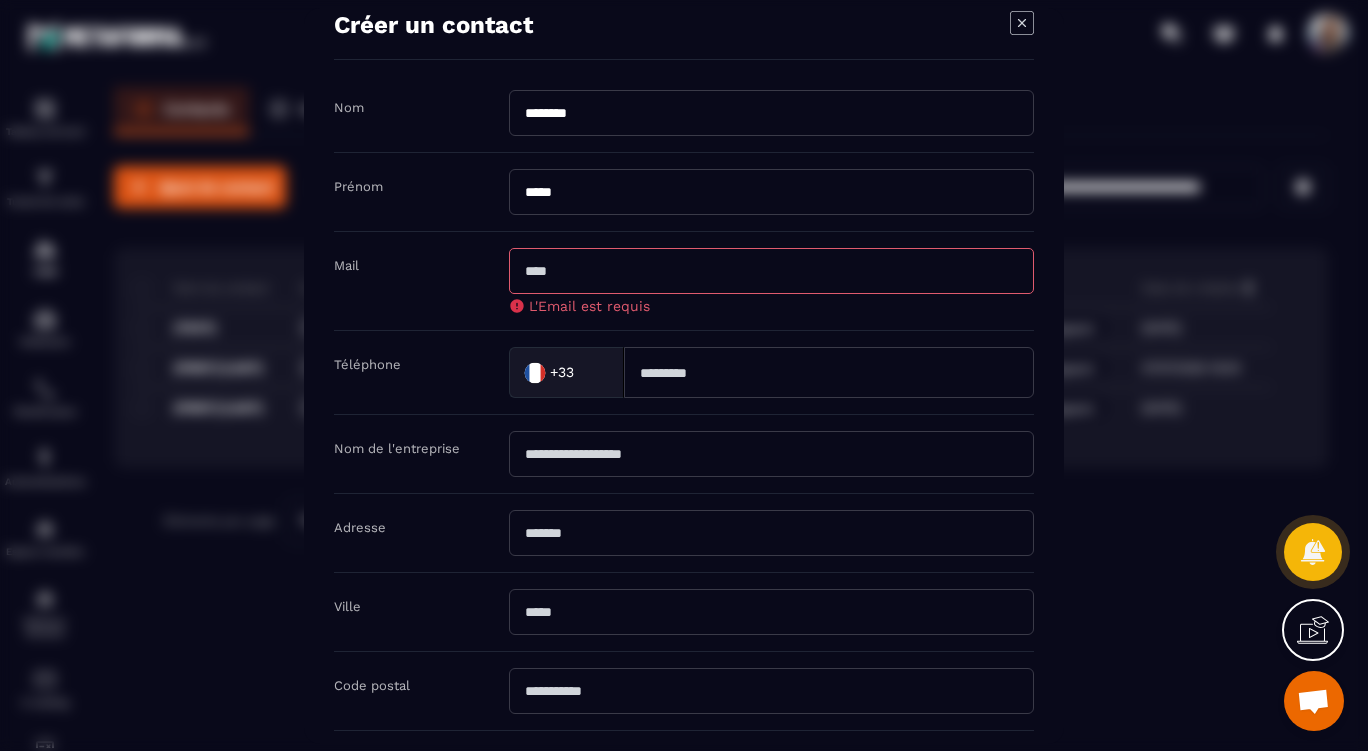 drag, startPoint x: 655, startPoint y: 123, endPoint x: 358, endPoint y: 118, distance: 297.04208 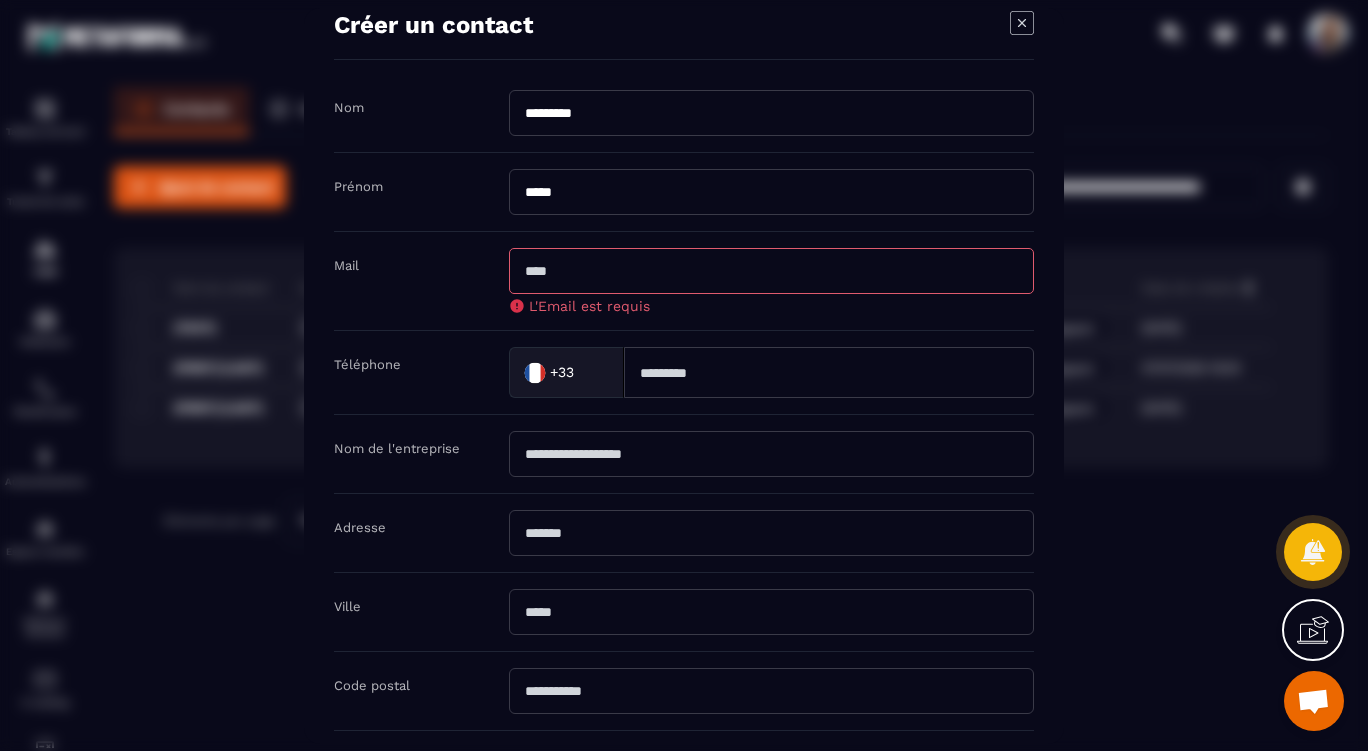 type on "*********" 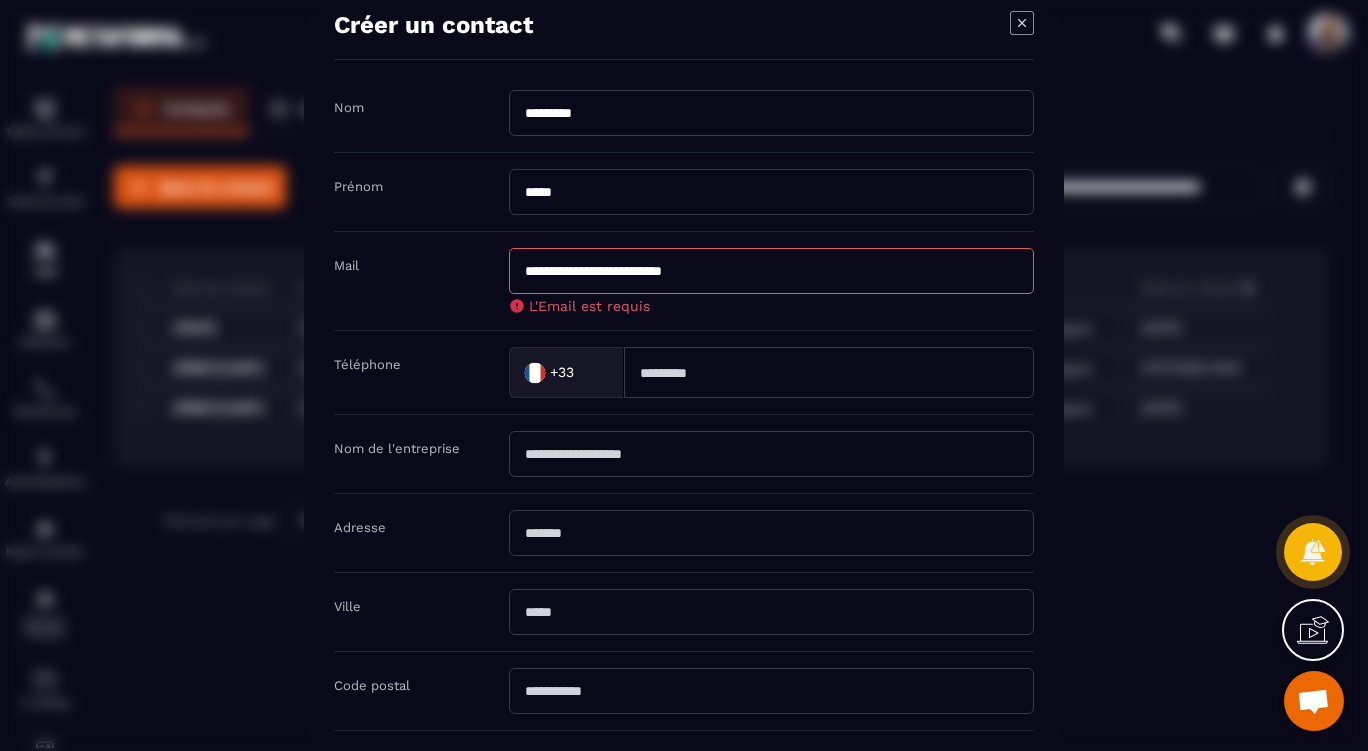 type on "**********" 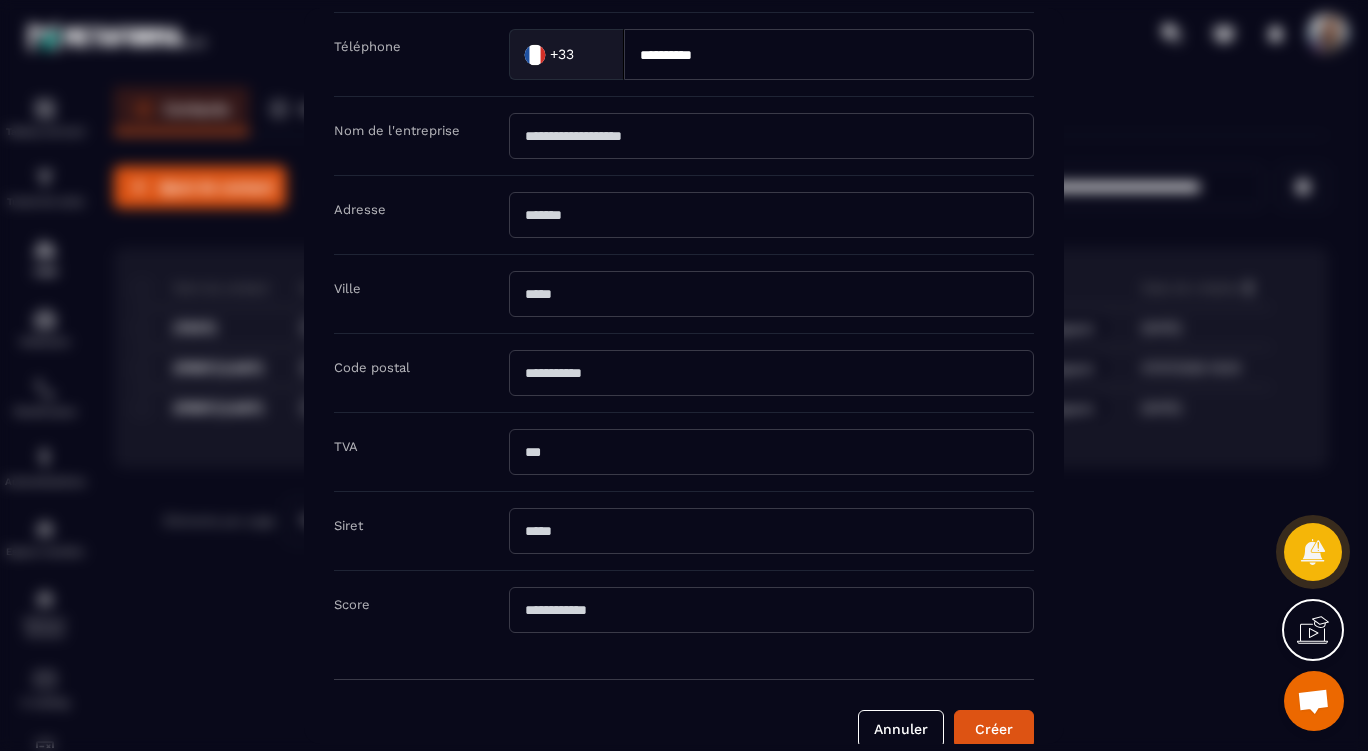 scroll, scrollTop: 359, scrollLeft: 0, axis: vertical 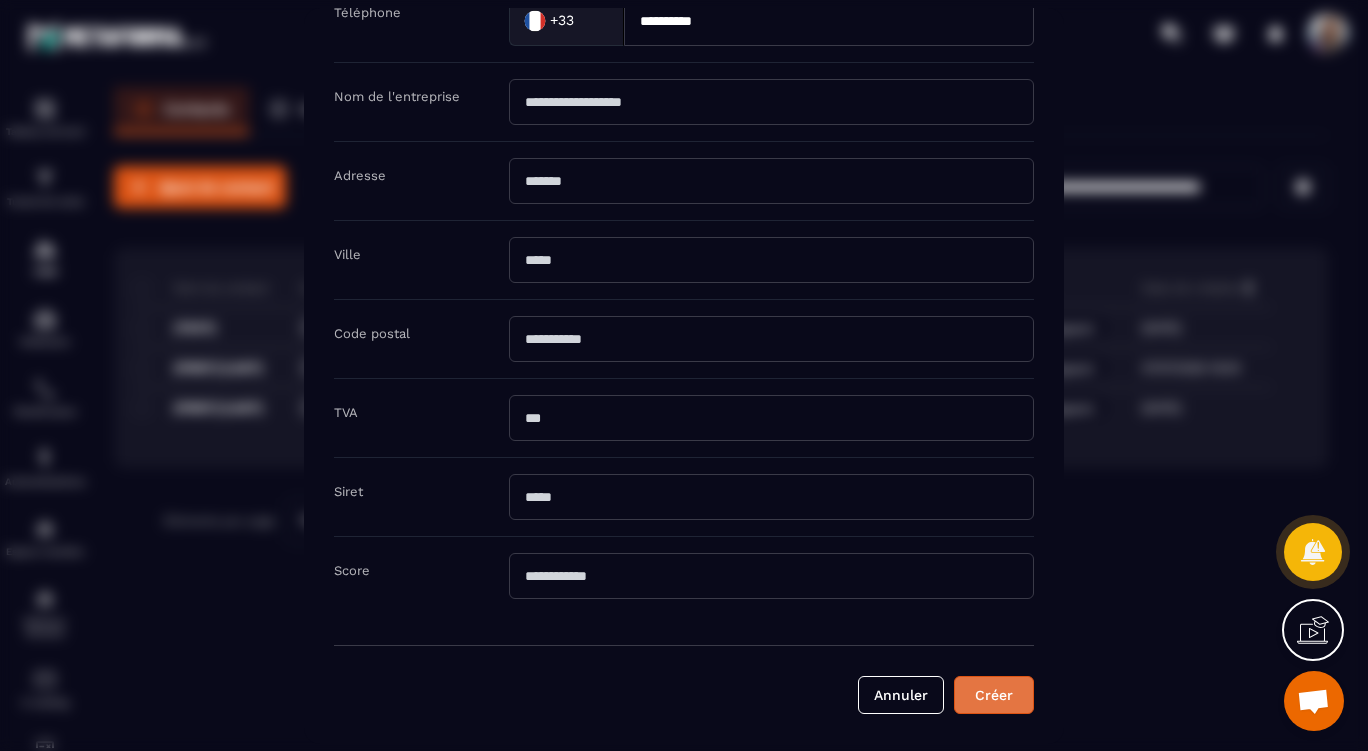 type on "**********" 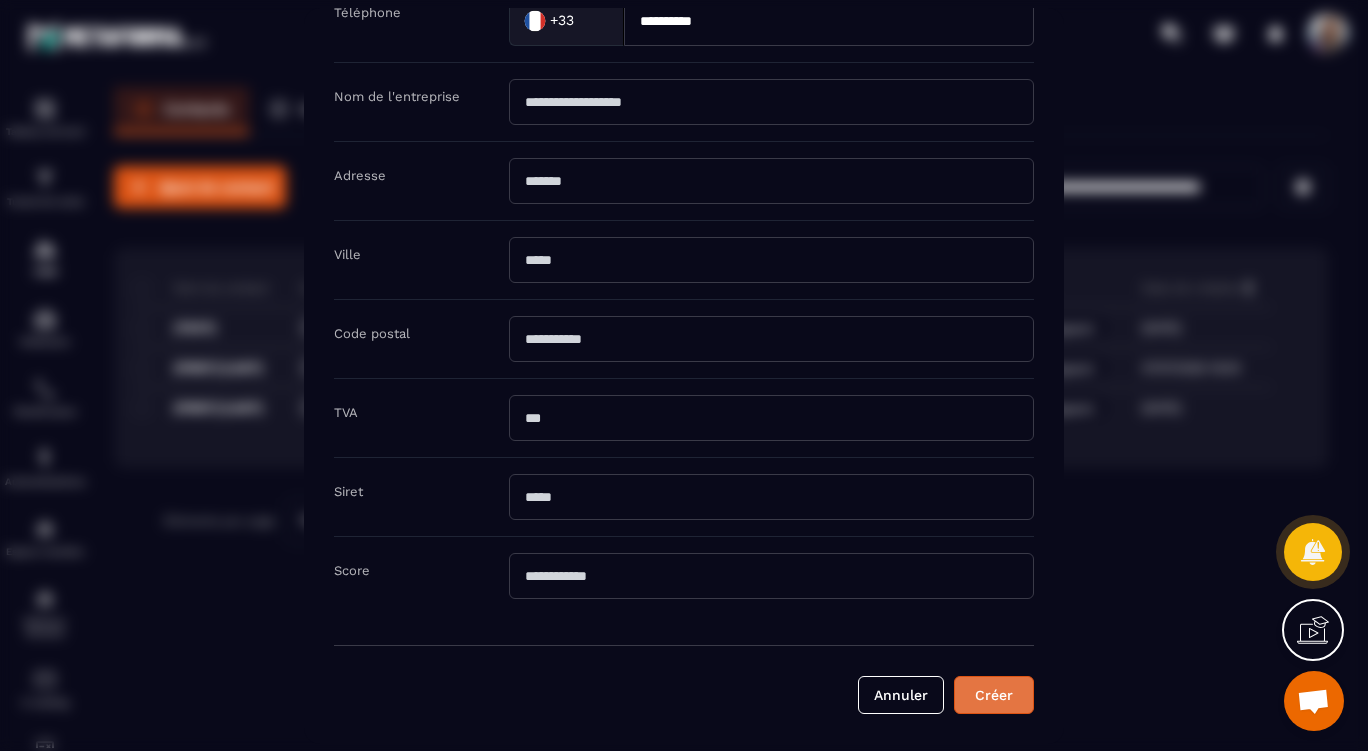 scroll, scrollTop: 358, scrollLeft: 0, axis: vertical 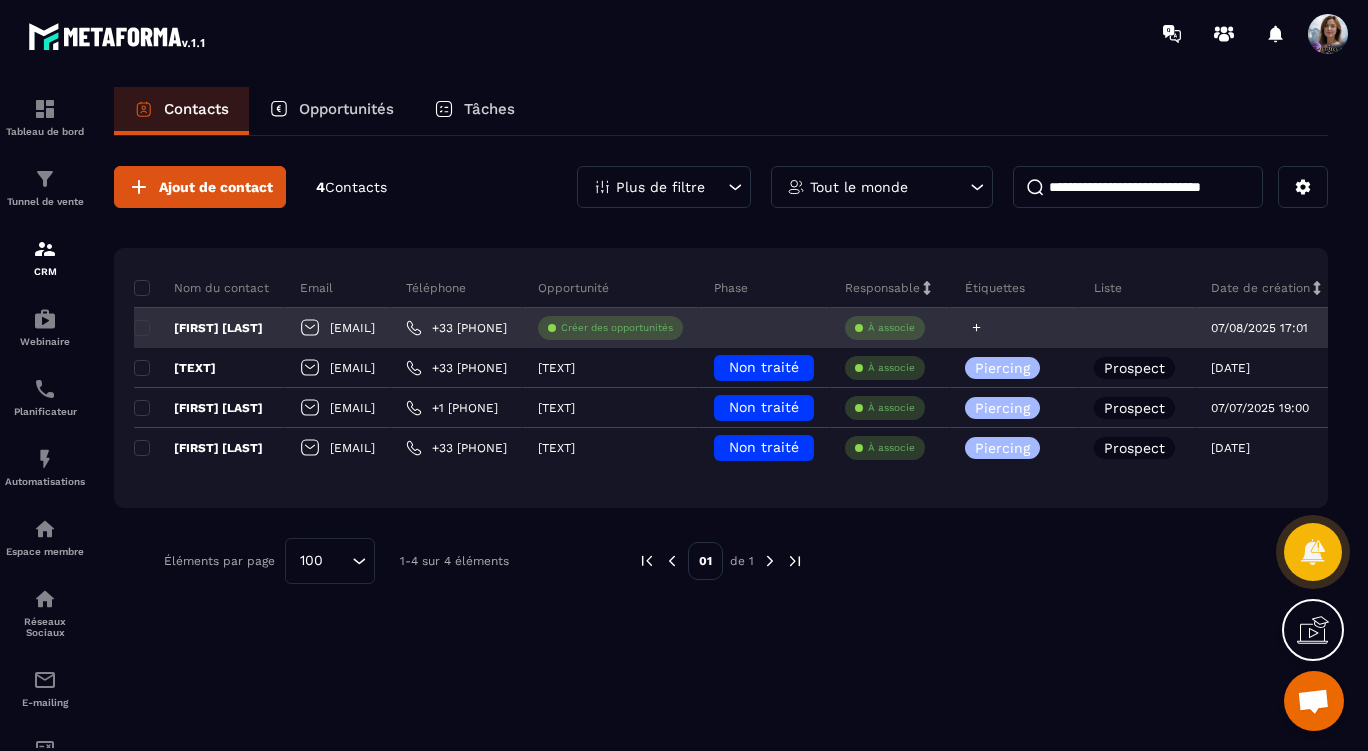 click 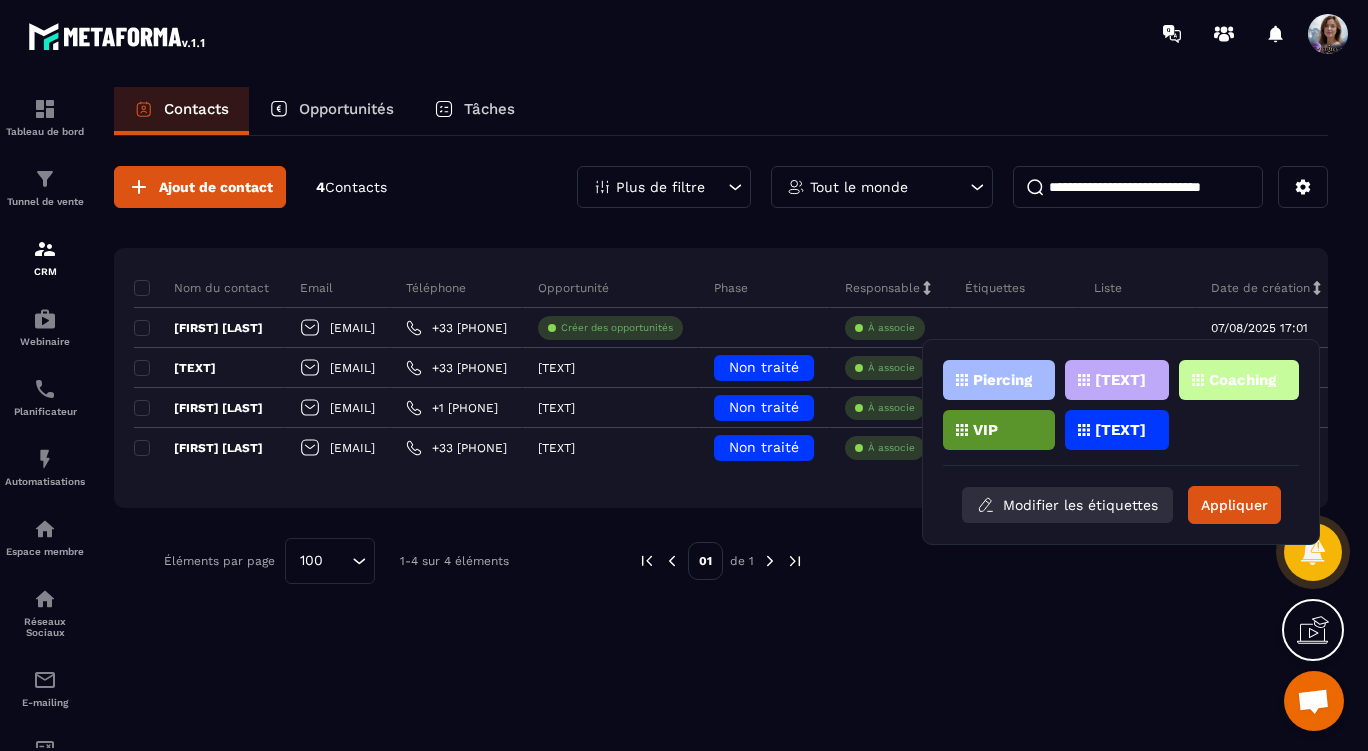 click on "Modifier les étiquettes" at bounding box center [1067, 505] 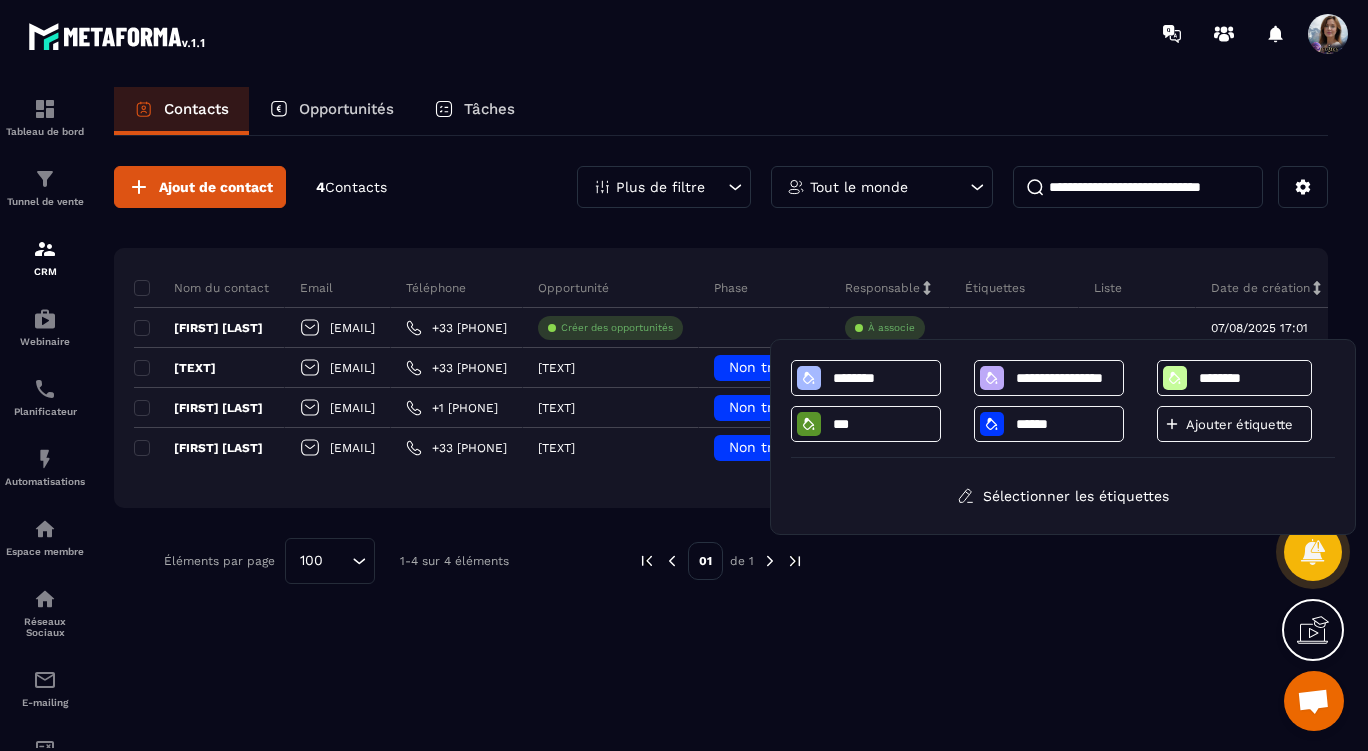 click on "Ajouter étiquette" at bounding box center (1234, 424) 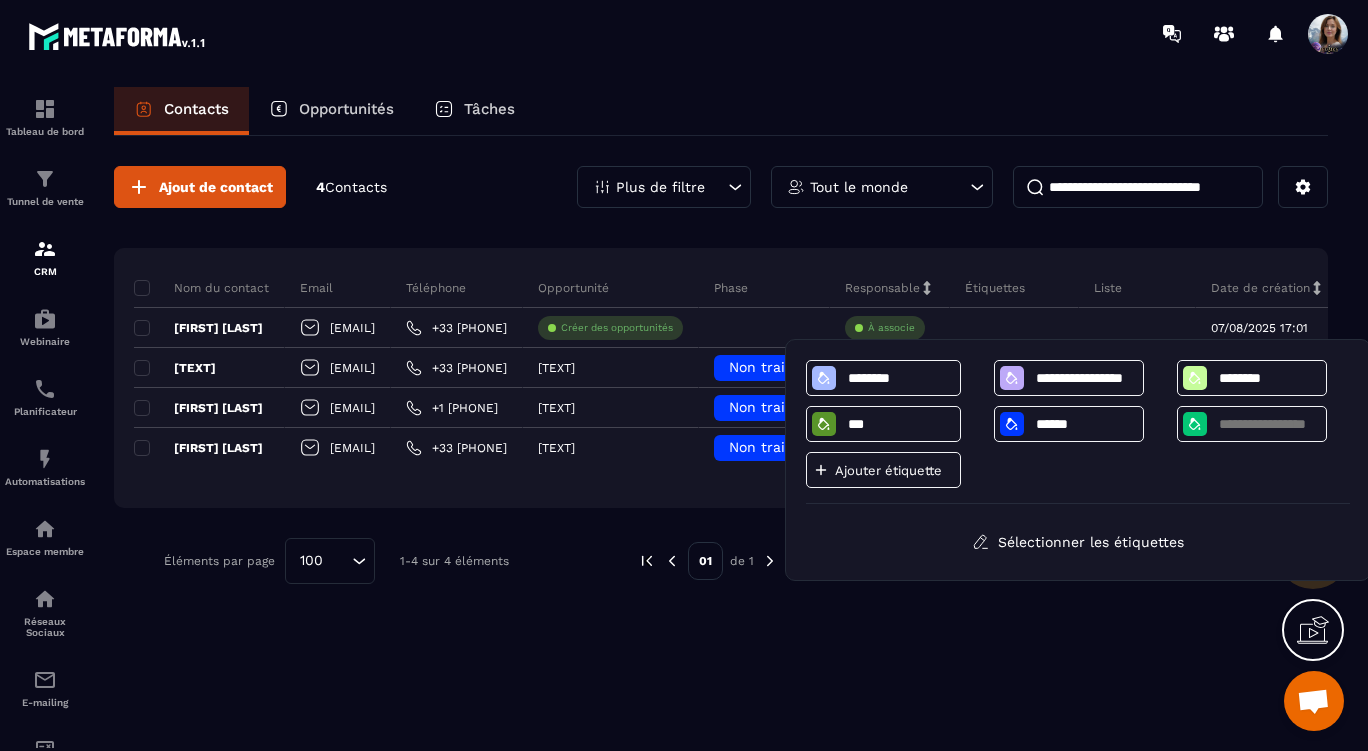 click on "Ajouter étiquette" at bounding box center (895, 470) 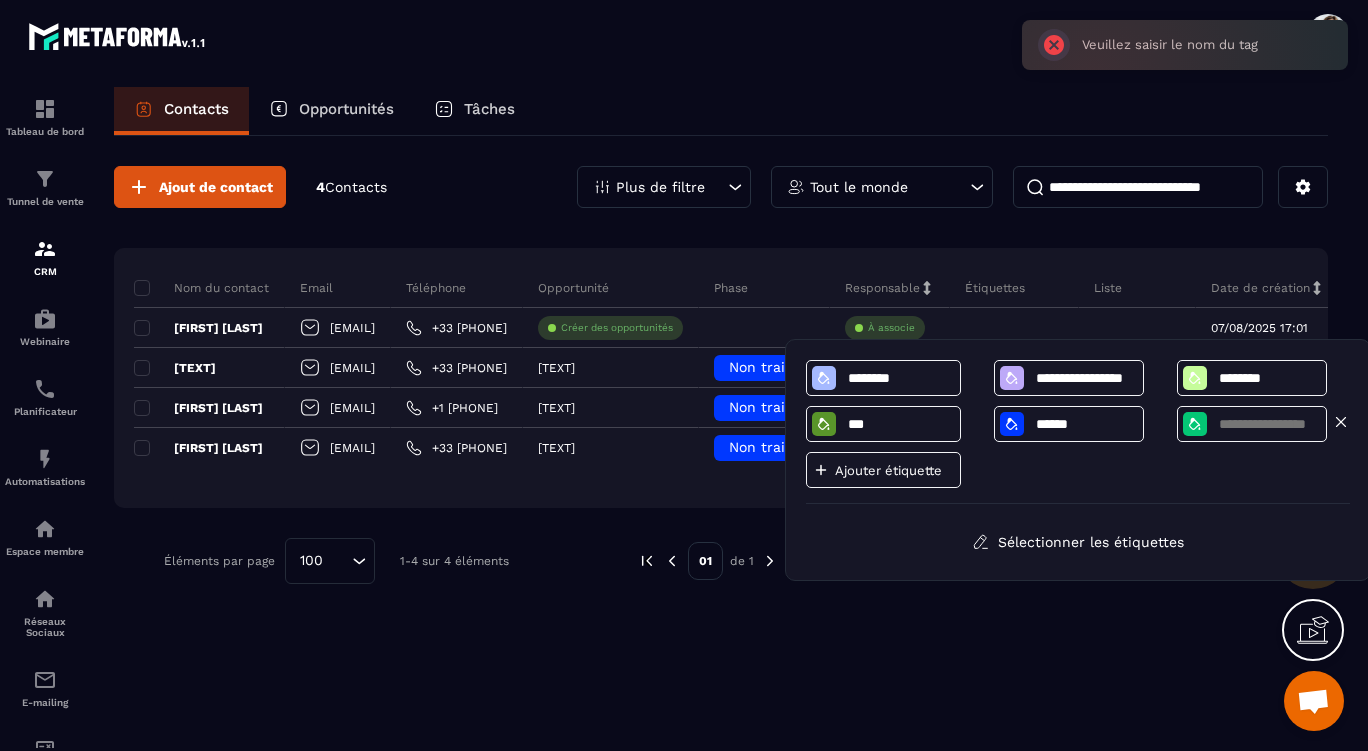 click at bounding box center [1269, 424] 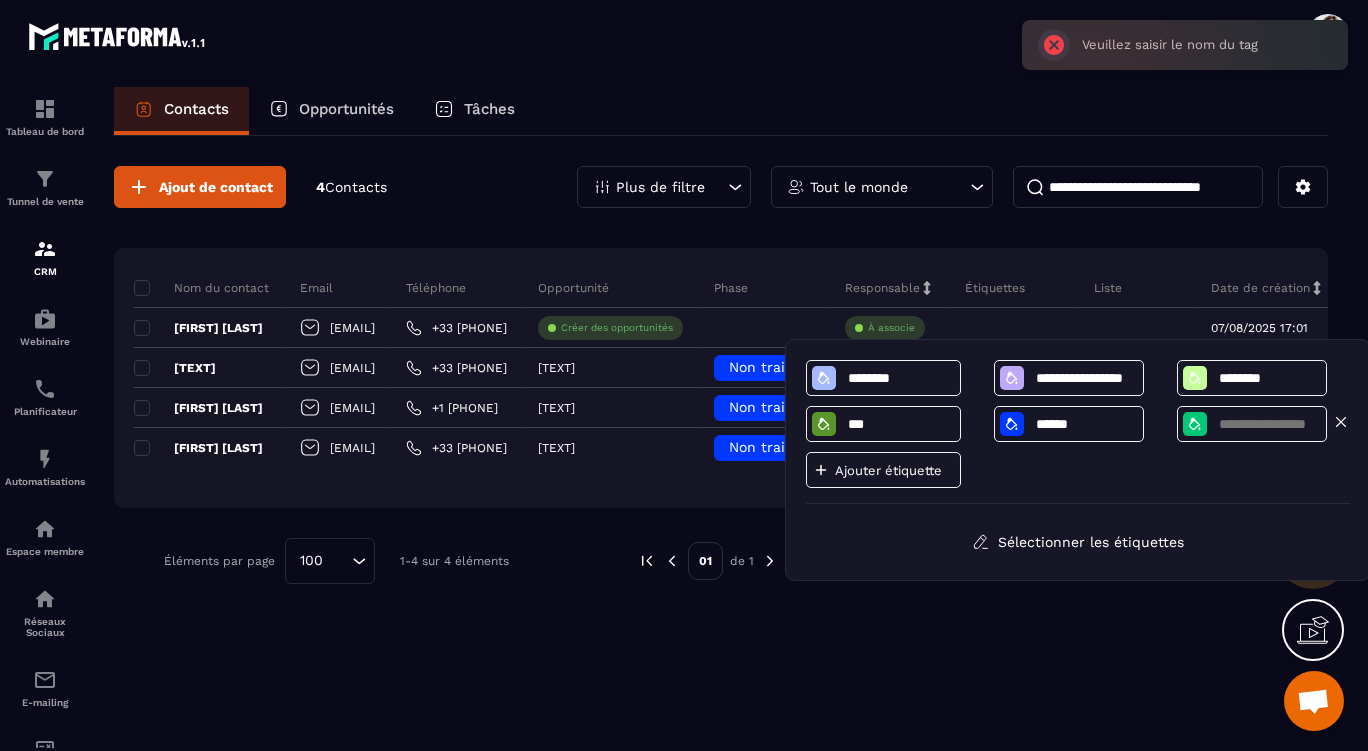 type on "*" 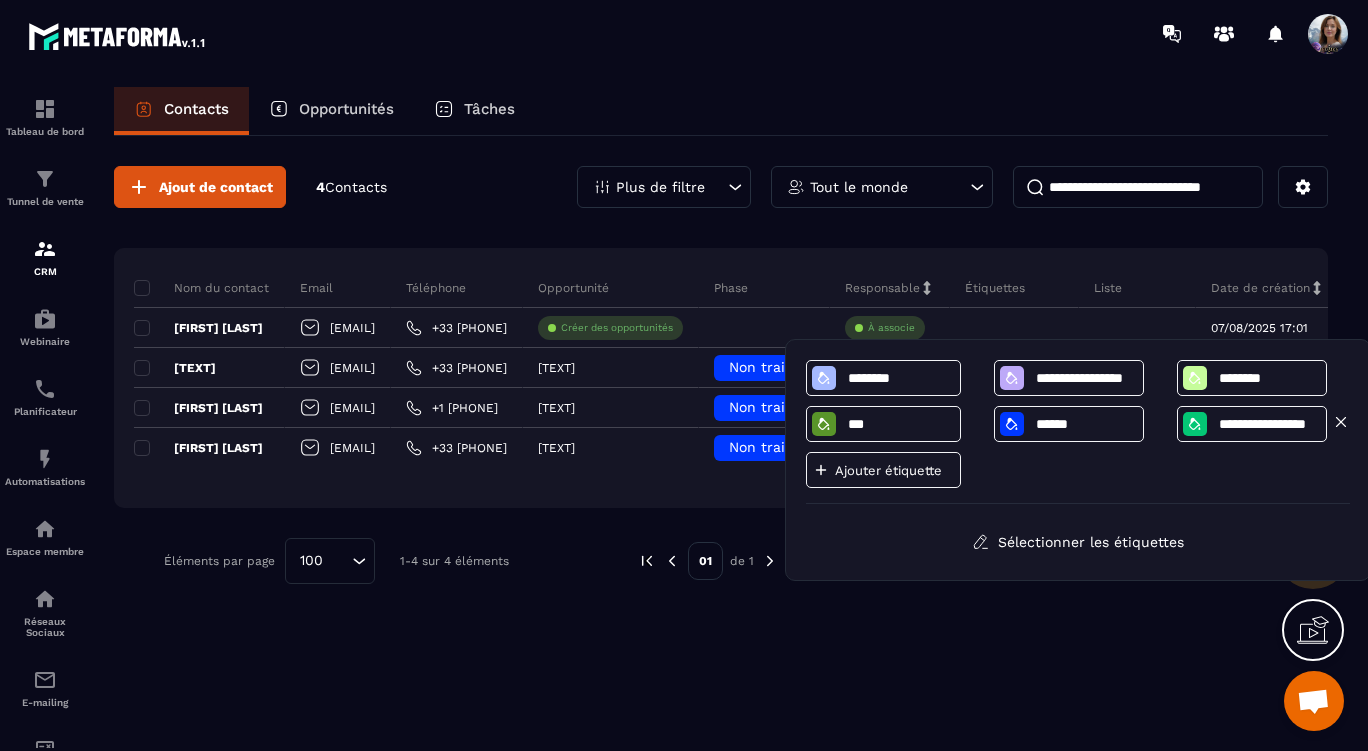 scroll, scrollTop: 0, scrollLeft: 17, axis: horizontal 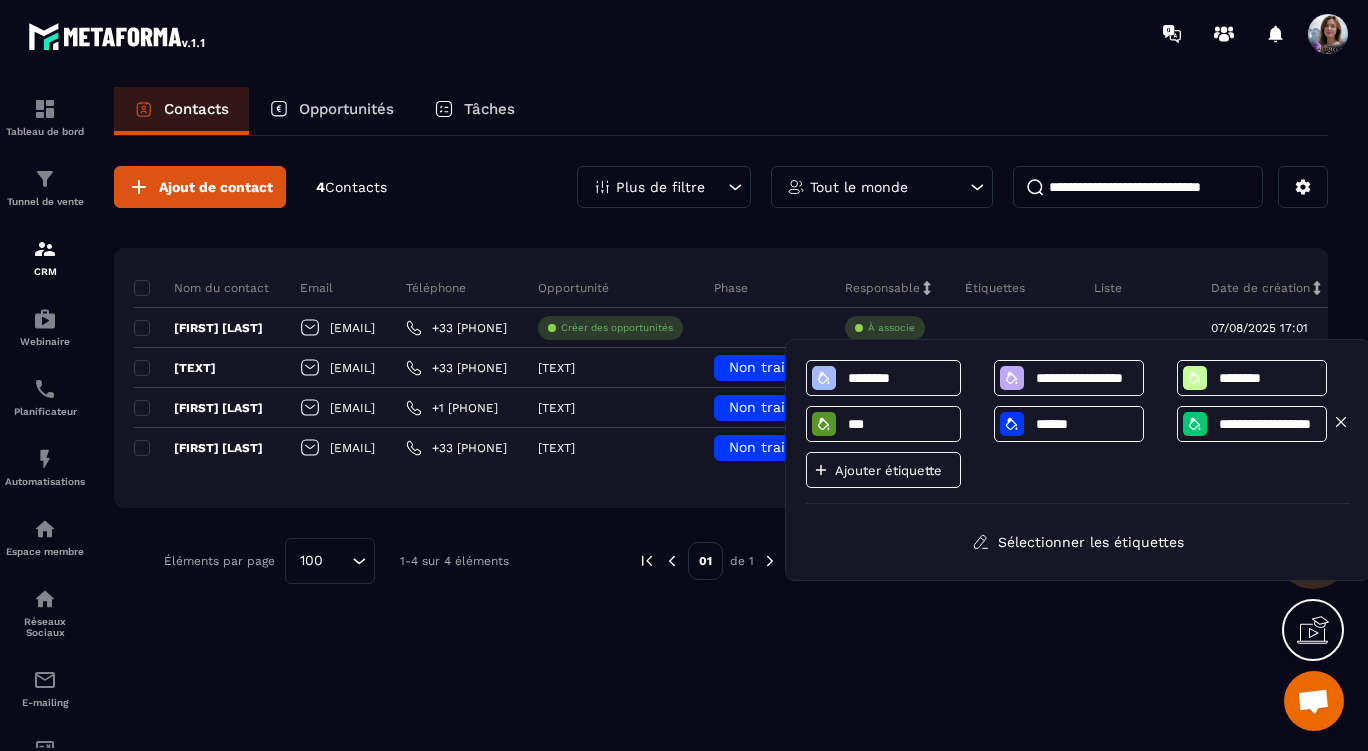 type on "**********" 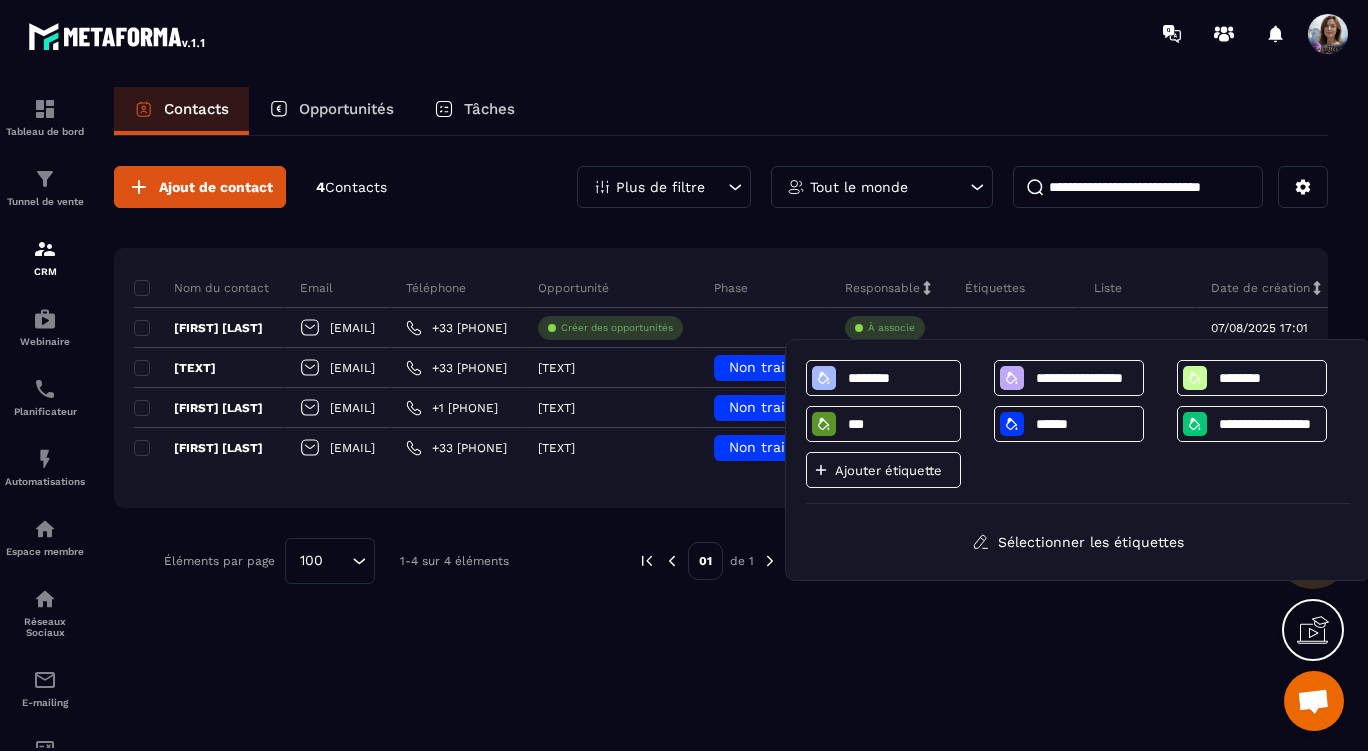 scroll, scrollTop: 0, scrollLeft: 0, axis: both 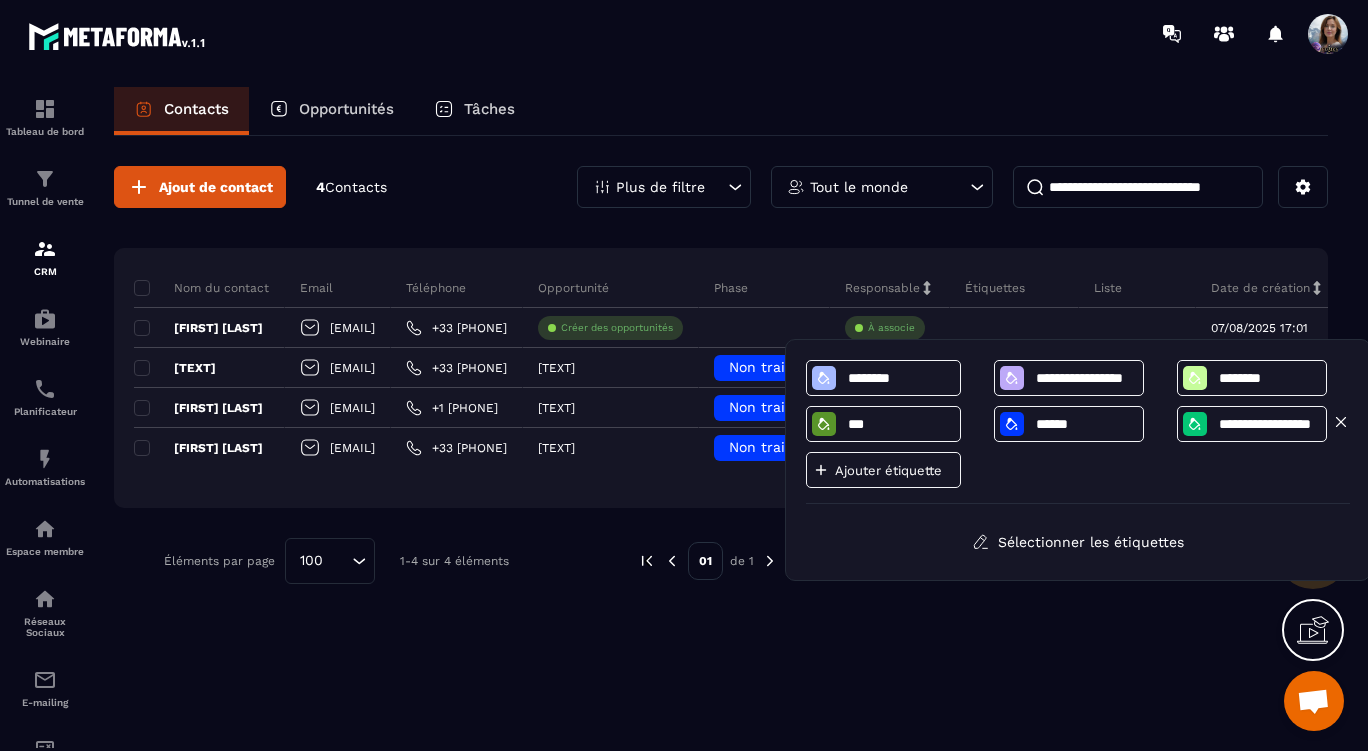 click on "**********" at bounding box center [1269, 424] 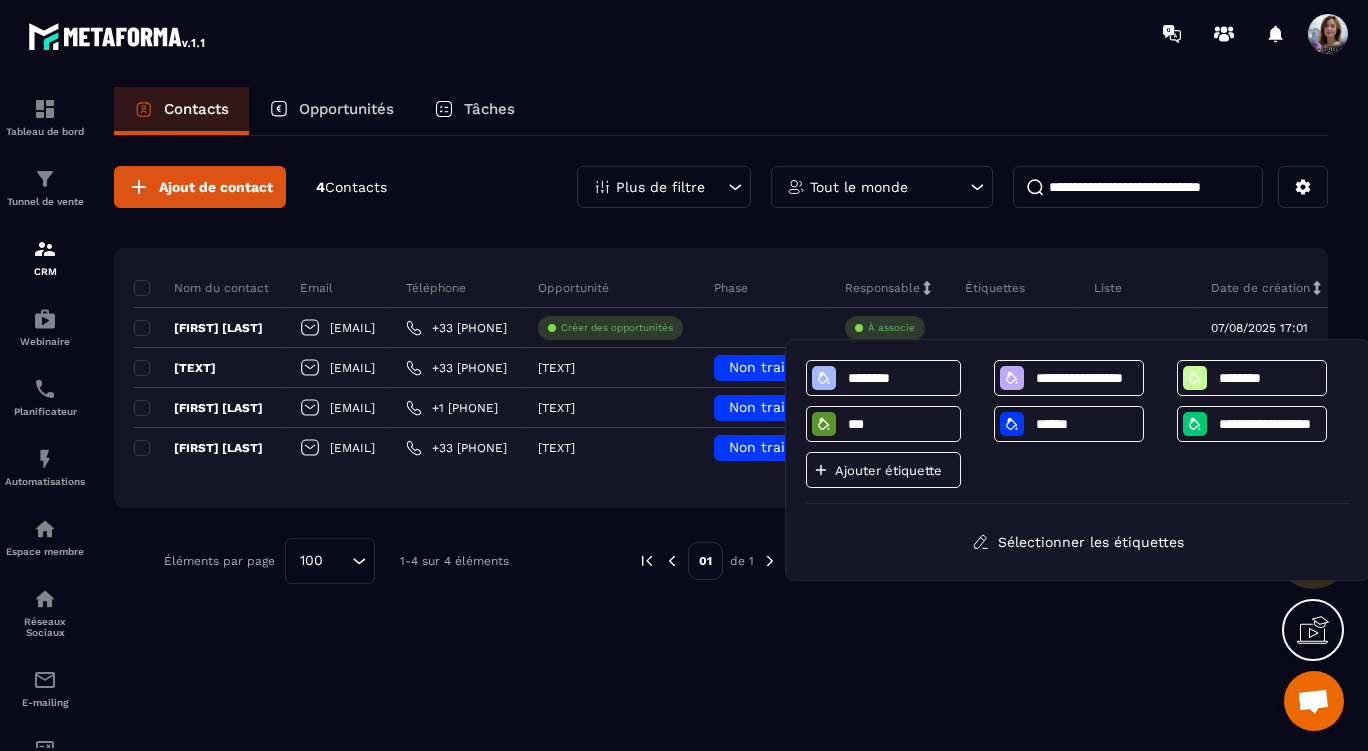 click on "**********" at bounding box center [1078, 432] 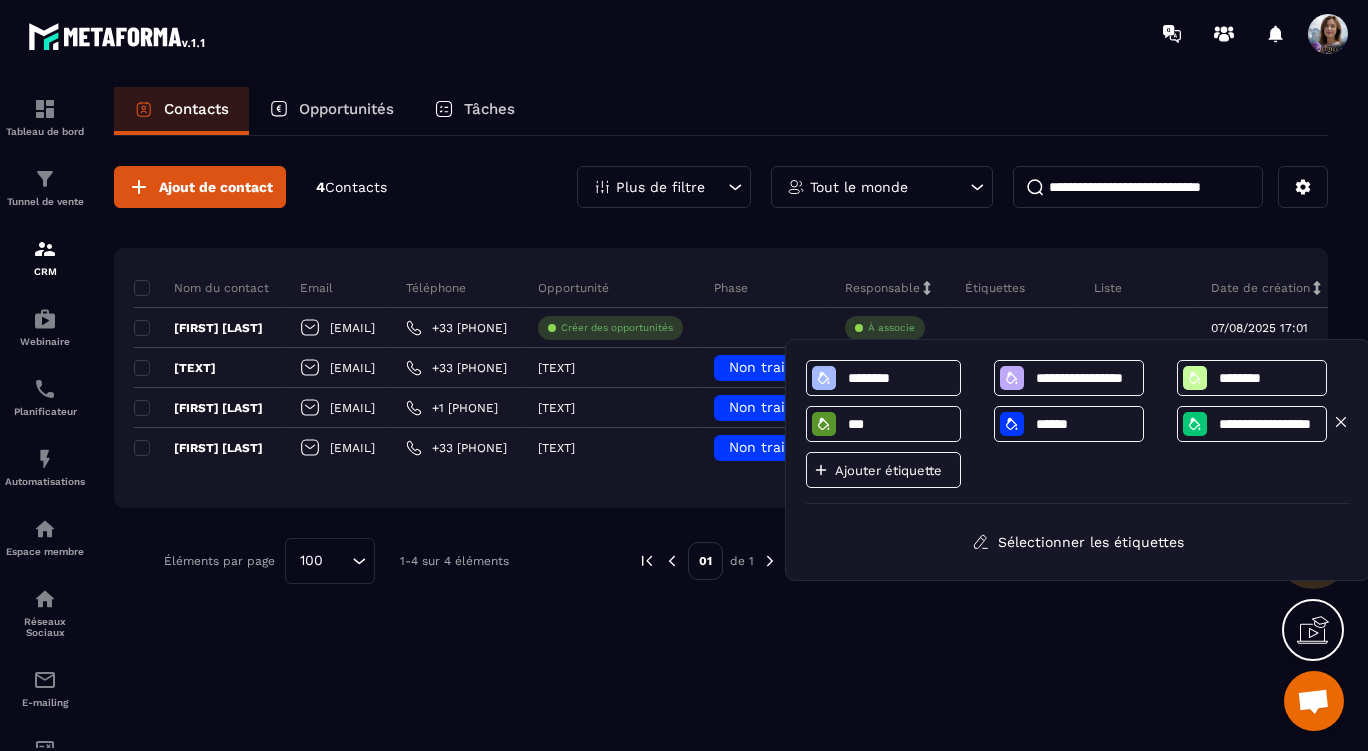 click 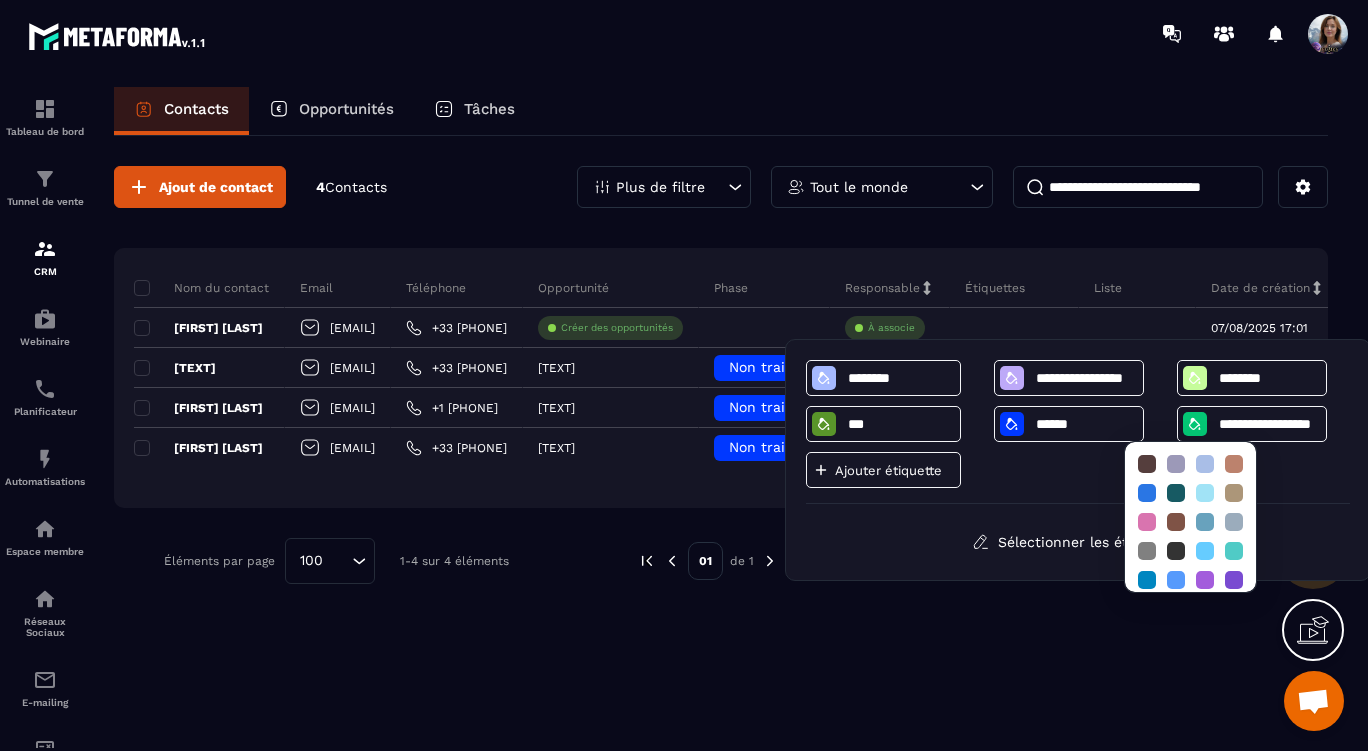 click on "**********" at bounding box center (1078, 432) 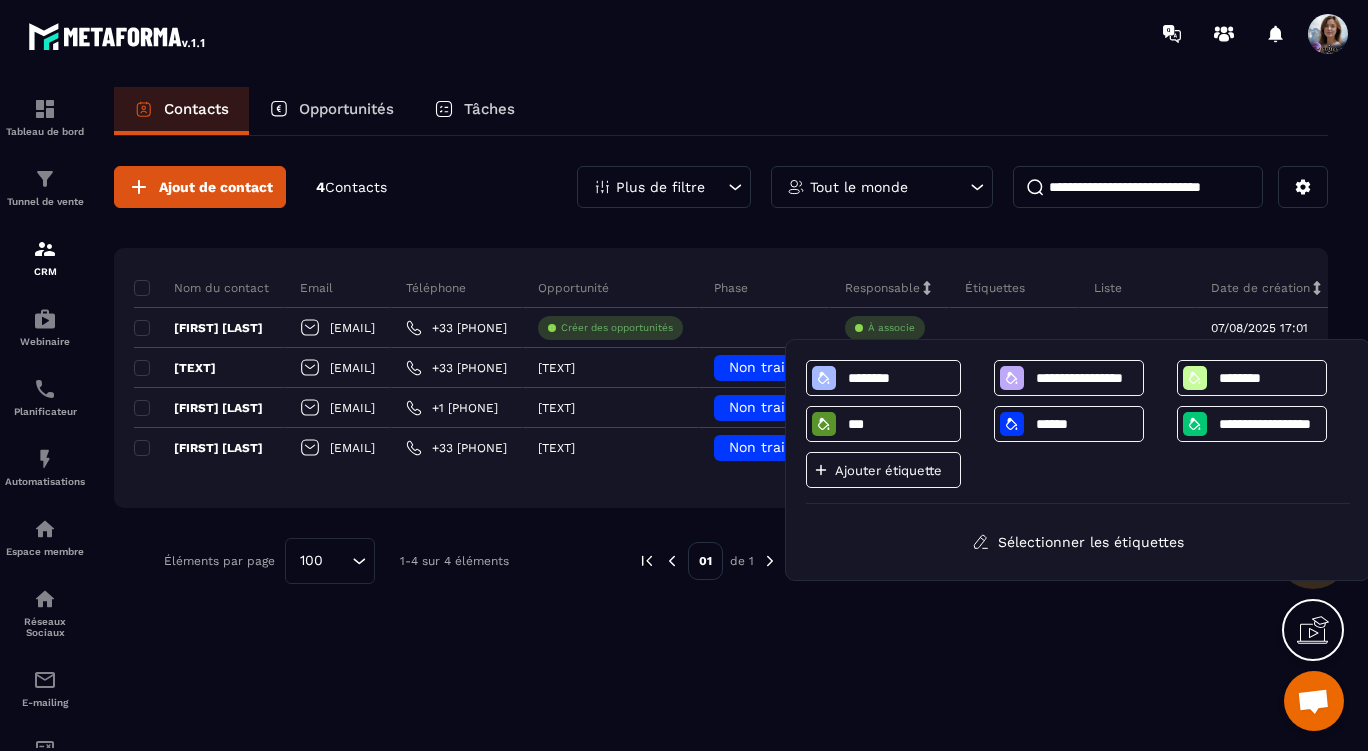 click on "Ajout de contact 4  Contacts Plus de filtre Tout le monde Nom du contact Email Téléphone Opportunité Phase Responsable Étiquettes Liste Date de création [FIRST] [LAST] [EMAIL] +33 [PHONE] Créer des opportunités À associe [DATE] [TEXT] [EMAIL] +33 [PHONE] Formation Piercing Non traité À associe Piercing Prospect [DATE] [TEXT] [FIRST] [LAST] [EMAIL] +1 [PHONE] Formation piercing Non traité À associe Piercing Prospect [DATE] [TEXT] [FIRST] [LAST] [EMAIL] +33 [PHONE] Formation piercing Non traité À associe Piercing Prospect [DATE] [TEXT] Éléments par page 100 Loading... 1-4 sur 4 éléments 01 de 1" at bounding box center [721, 375] 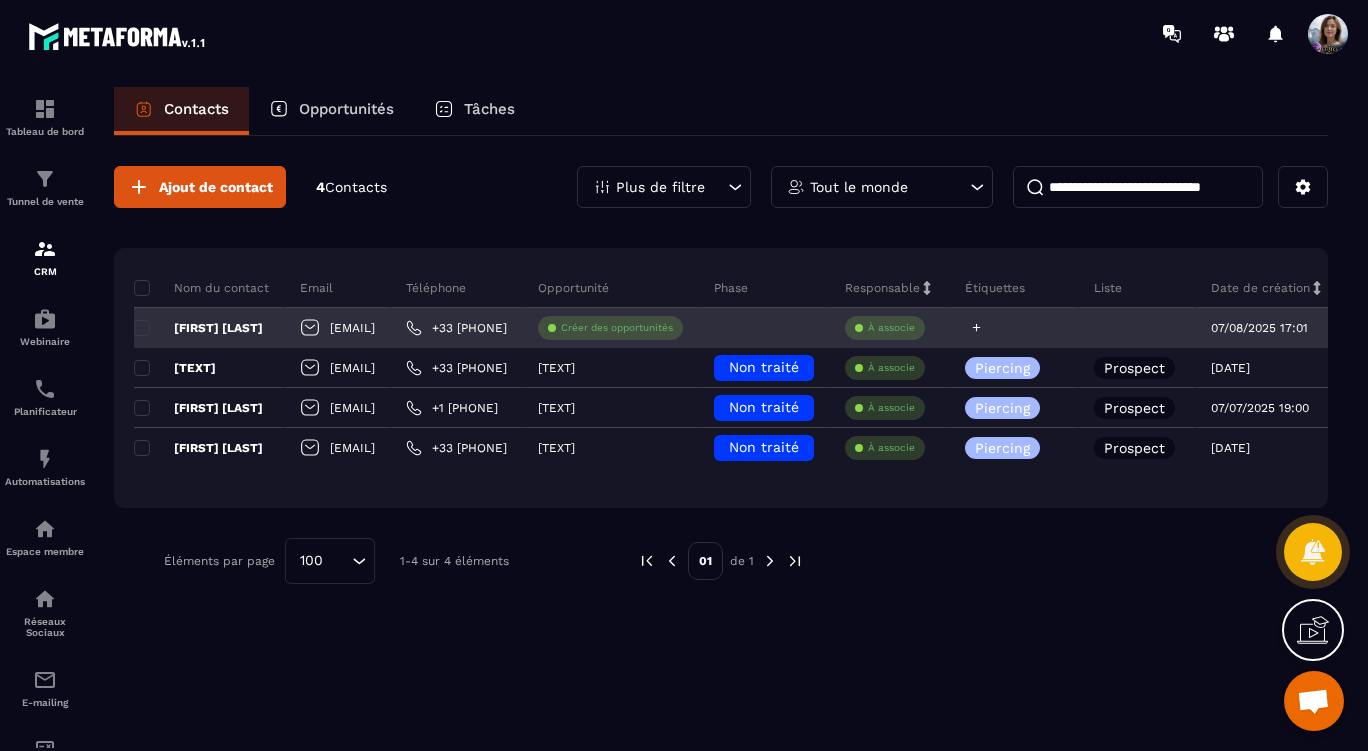 click 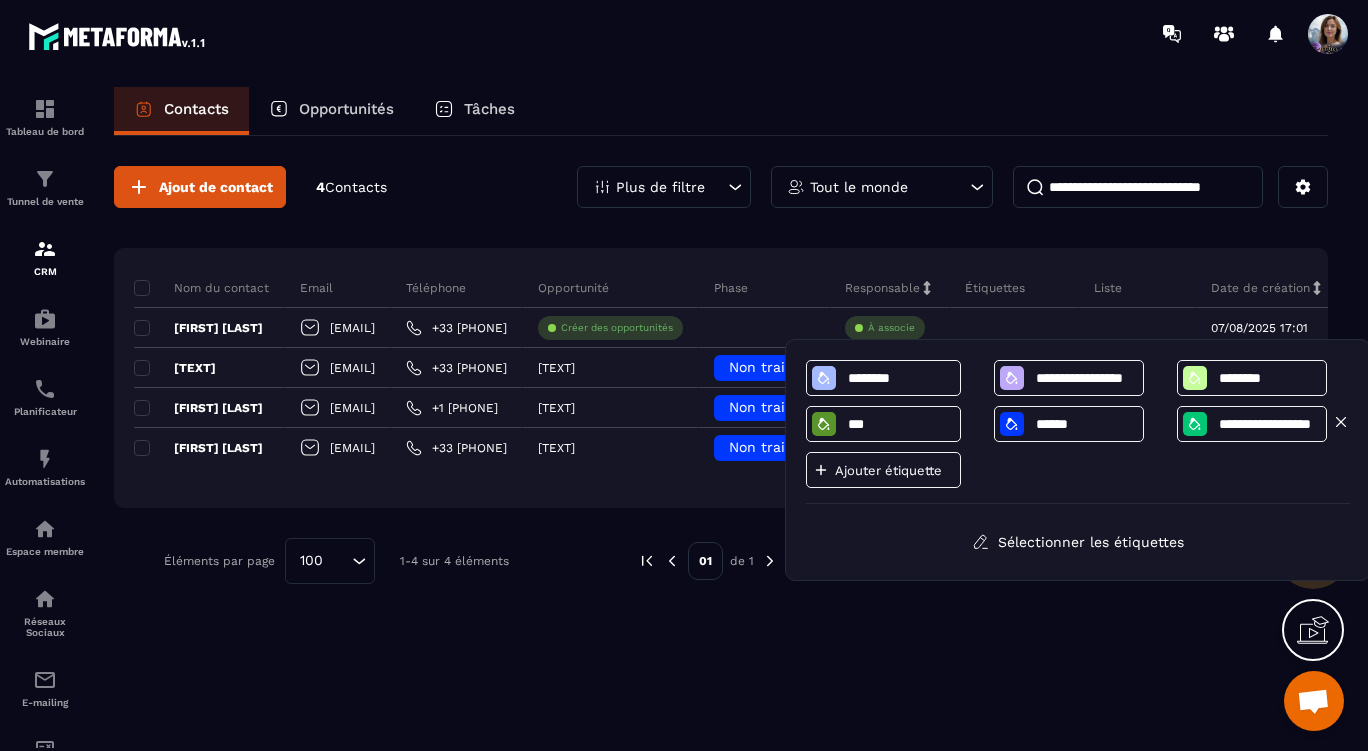 click at bounding box center (1200, 424) 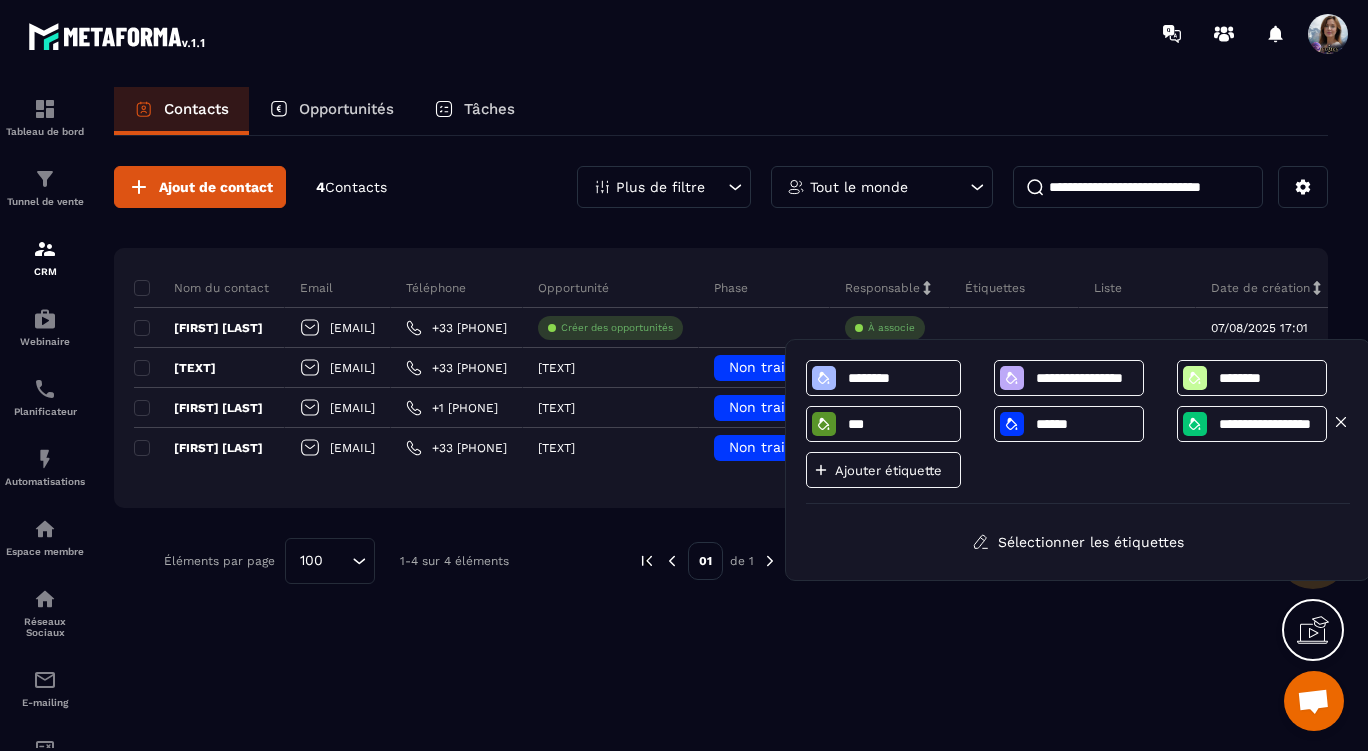 click 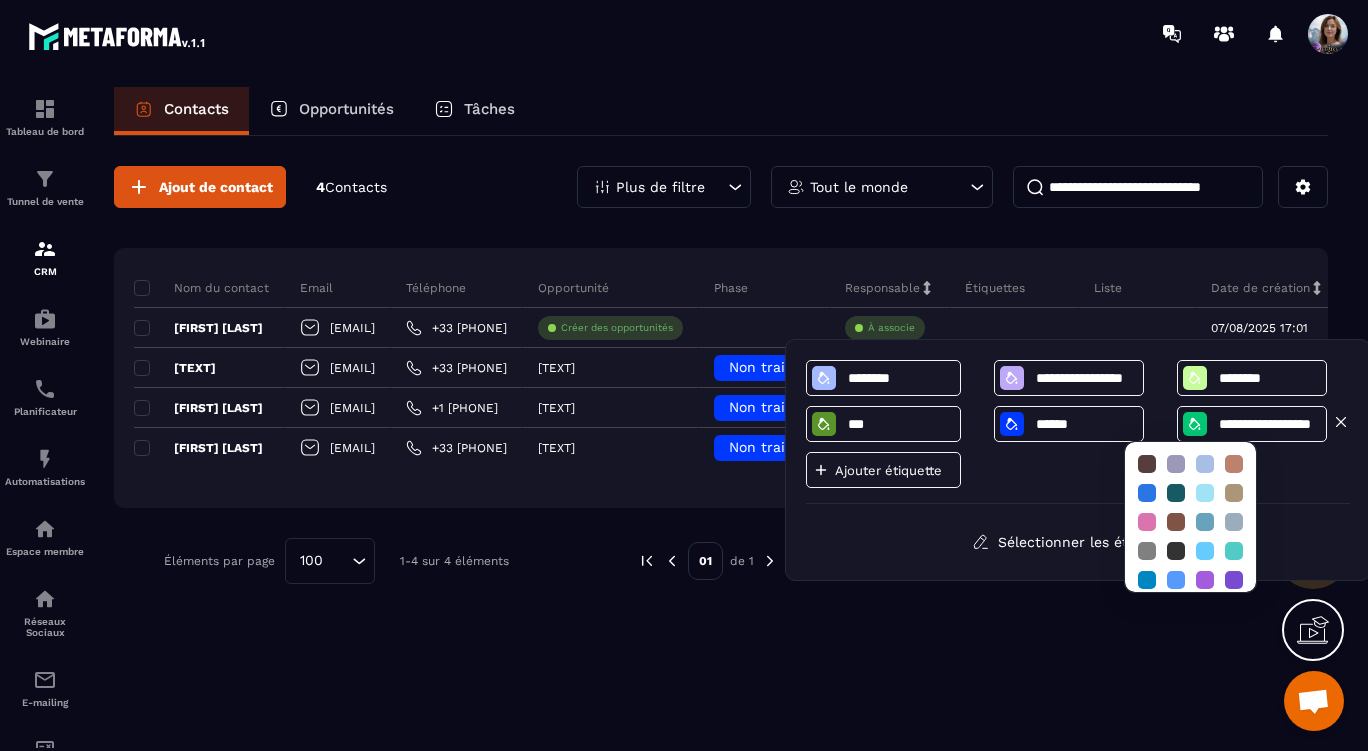click 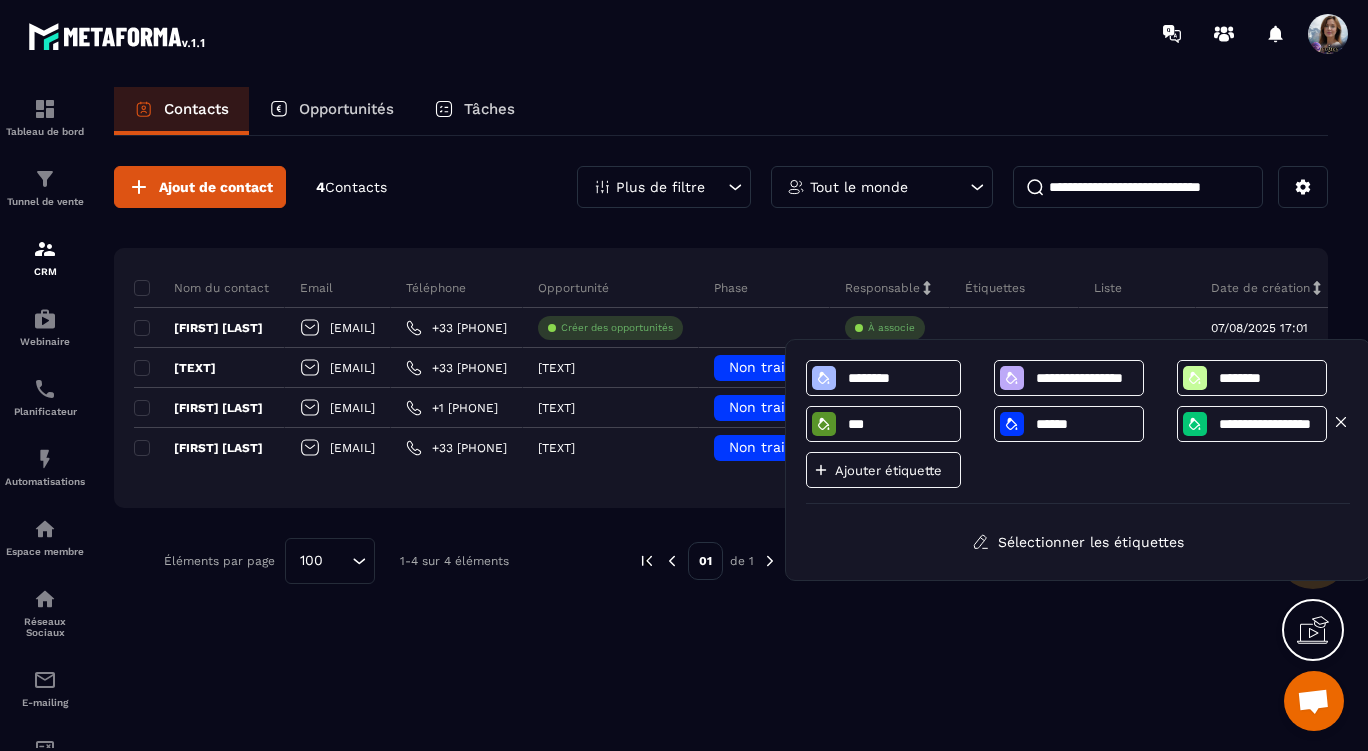 click 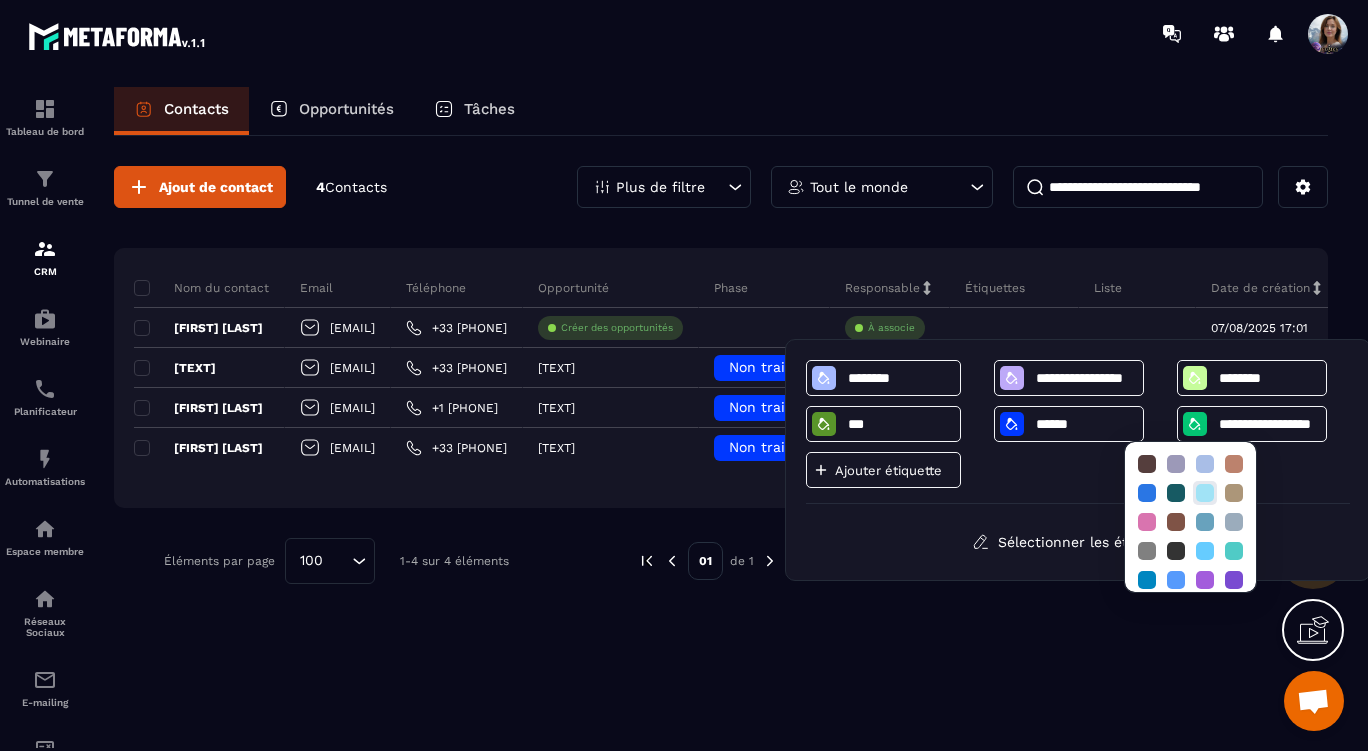 click at bounding box center [1205, 493] 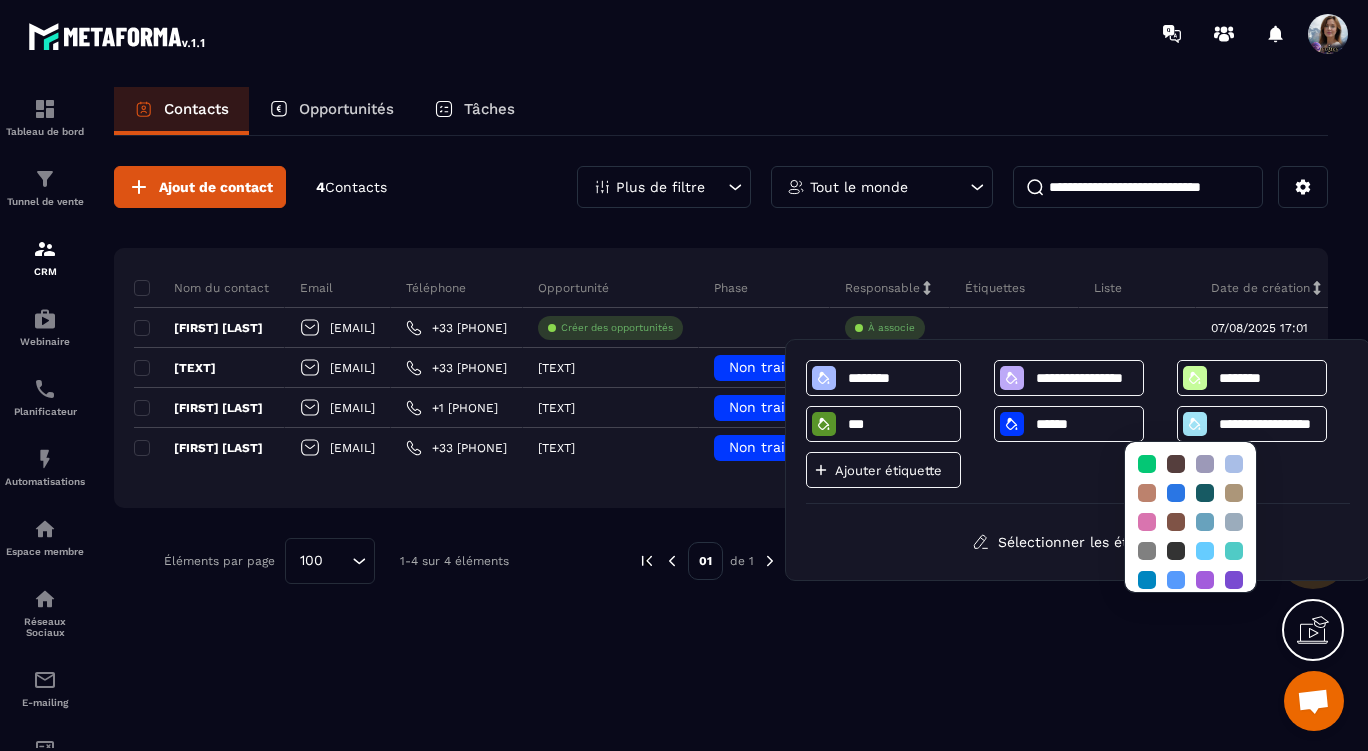 click on "**********" at bounding box center (1078, 432) 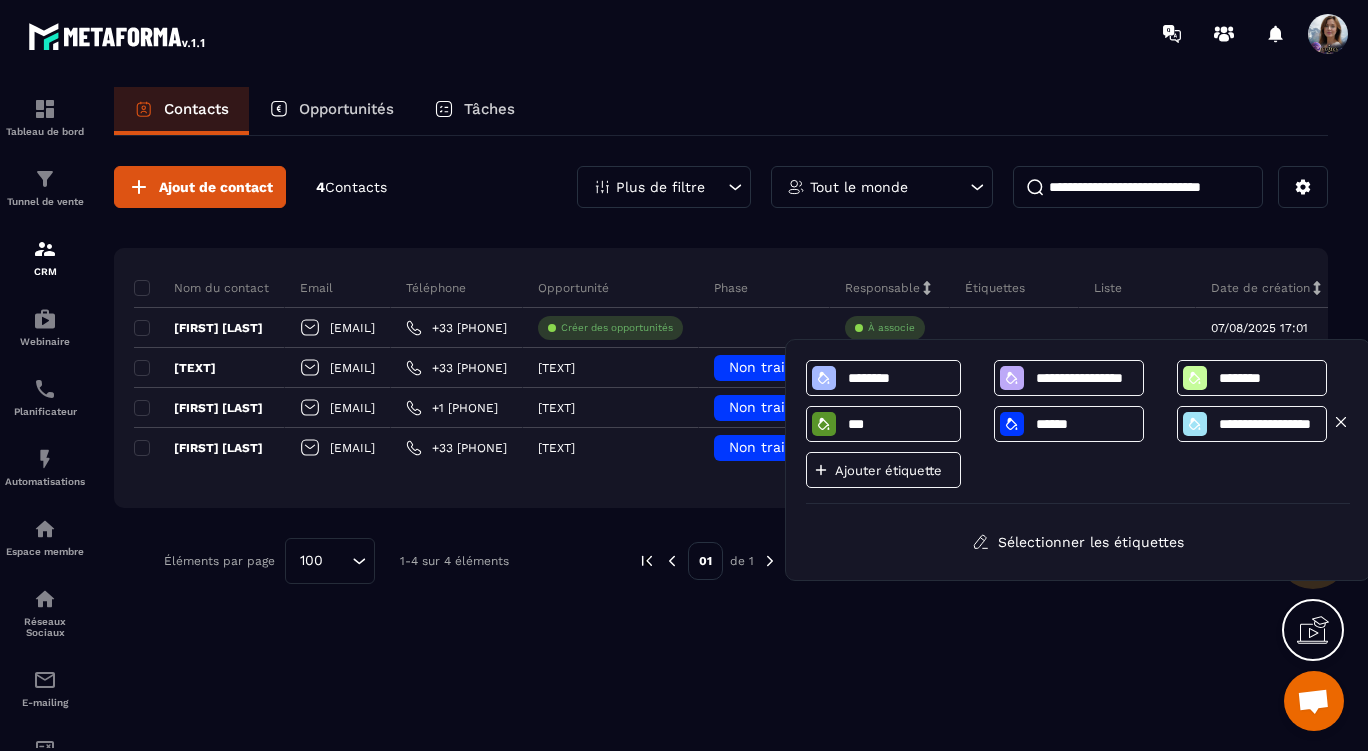 click on "**********" at bounding box center [1269, 424] 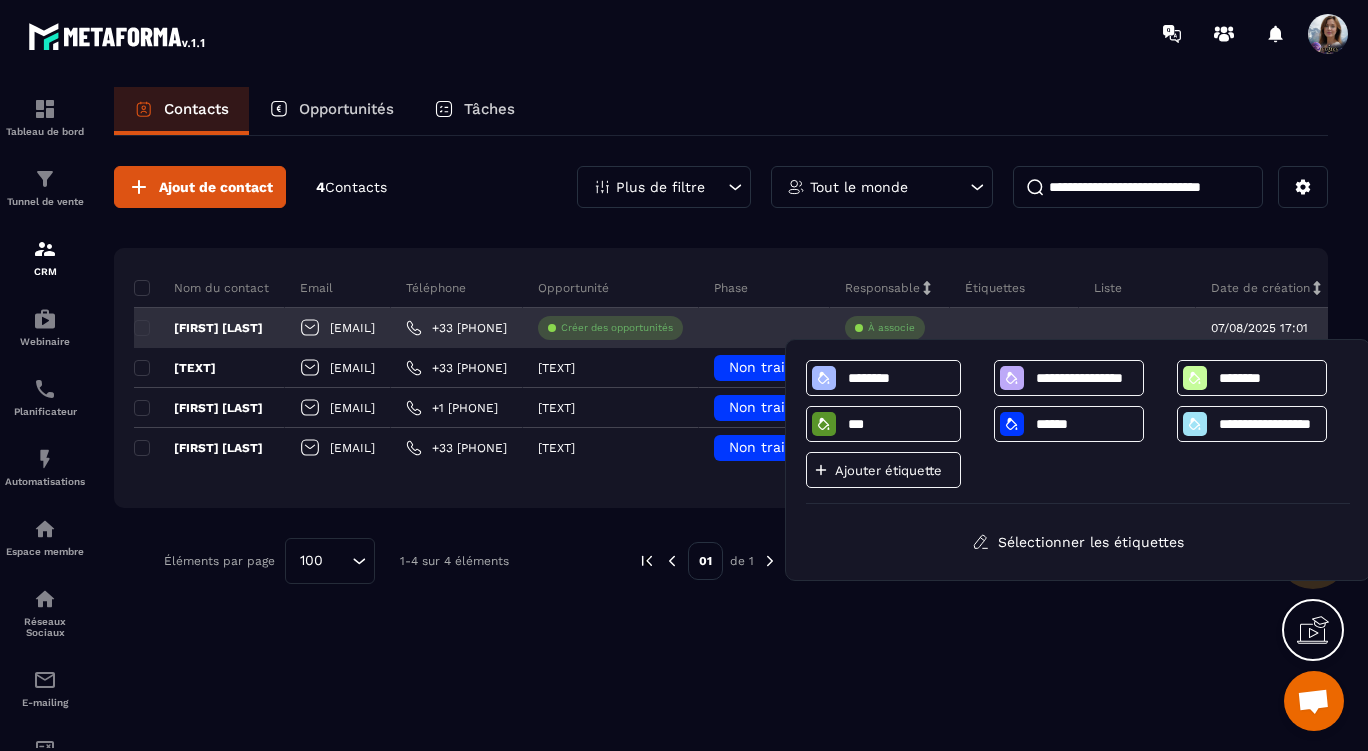 click on "[FIRST] [LAST]" at bounding box center [209, 328] 